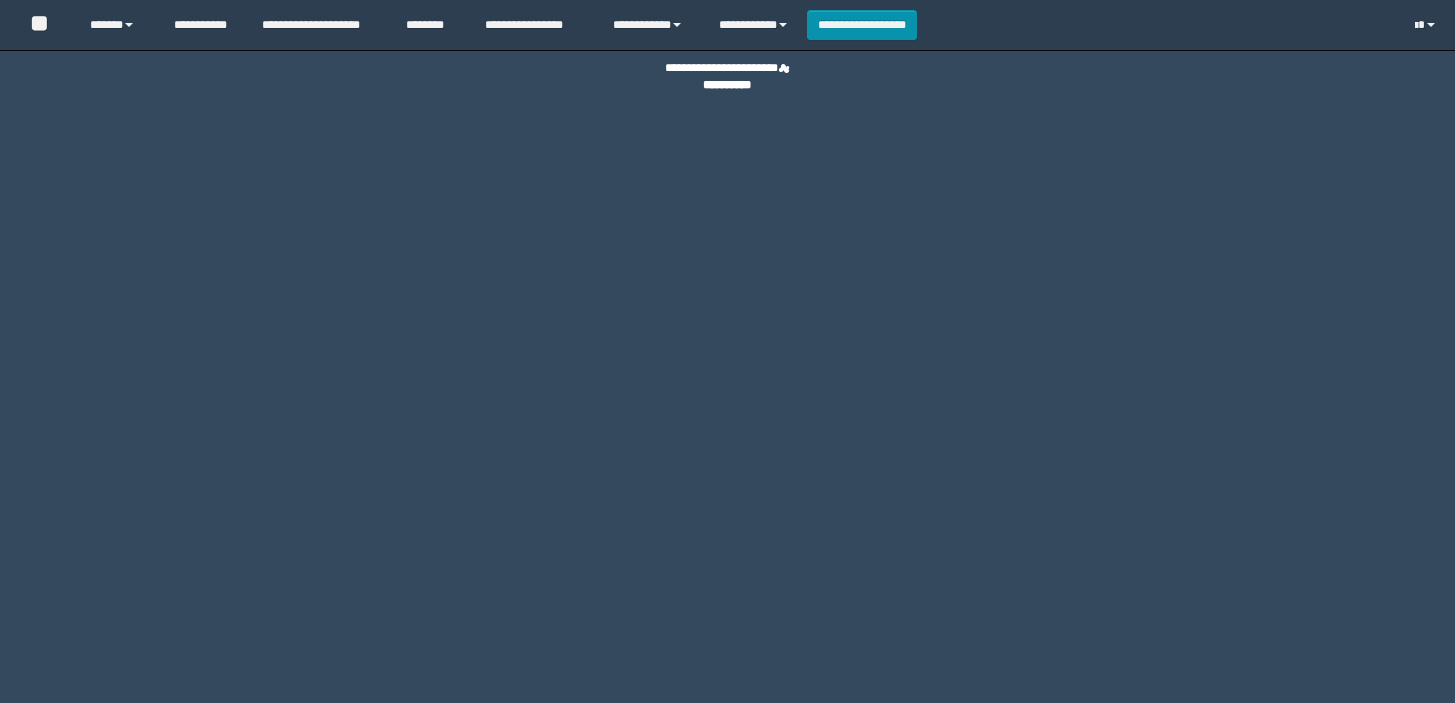 scroll, scrollTop: 0, scrollLeft: 0, axis: both 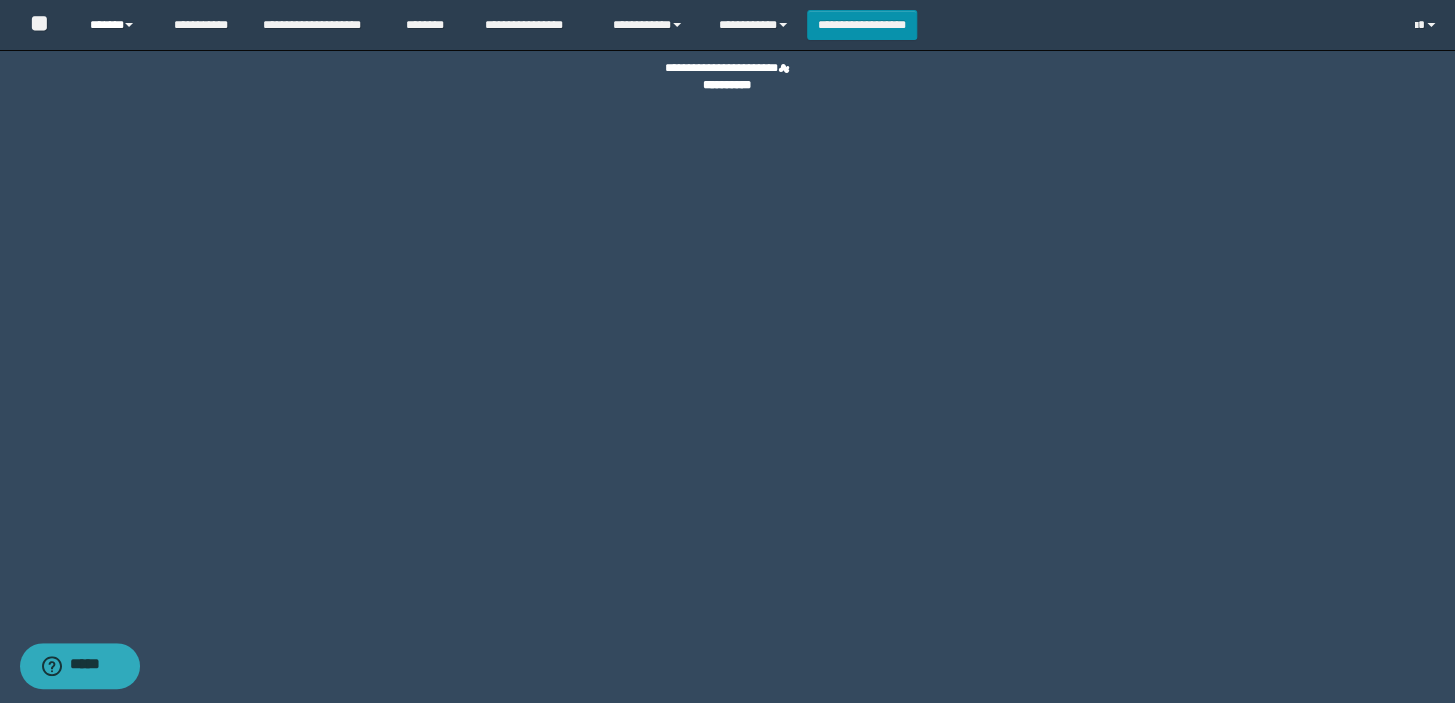 click on "******" at bounding box center (117, 25) 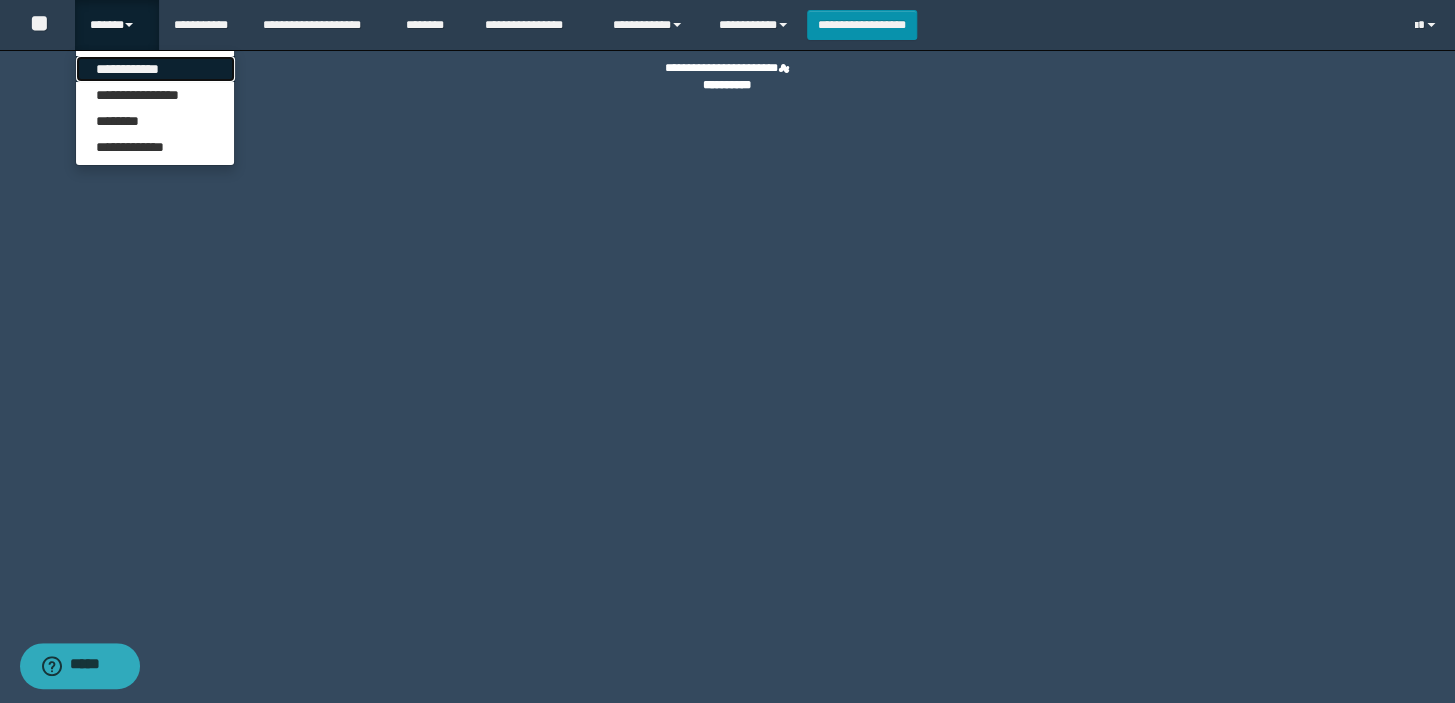 click on "**********" at bounding box center (155, 69) 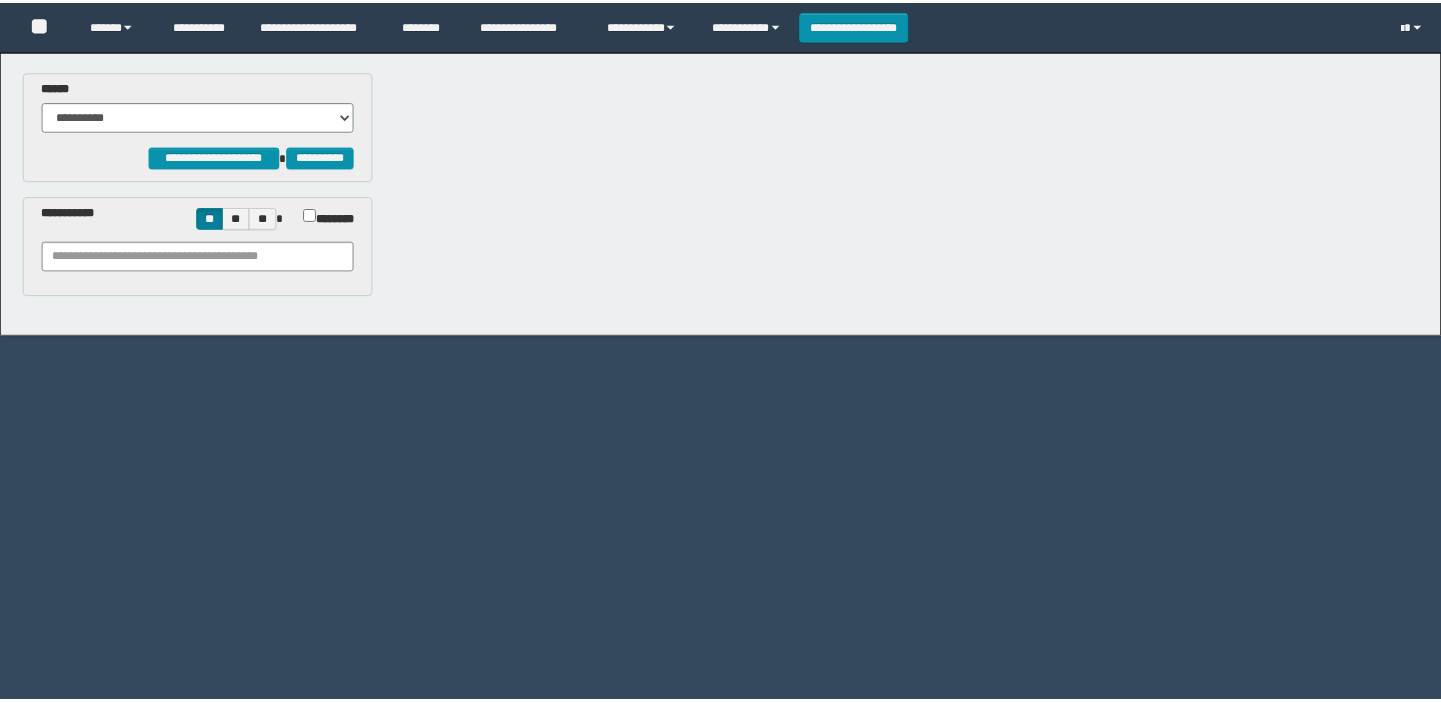 scroll, scrollTop: 0, scrollLeft: 0, axis: both 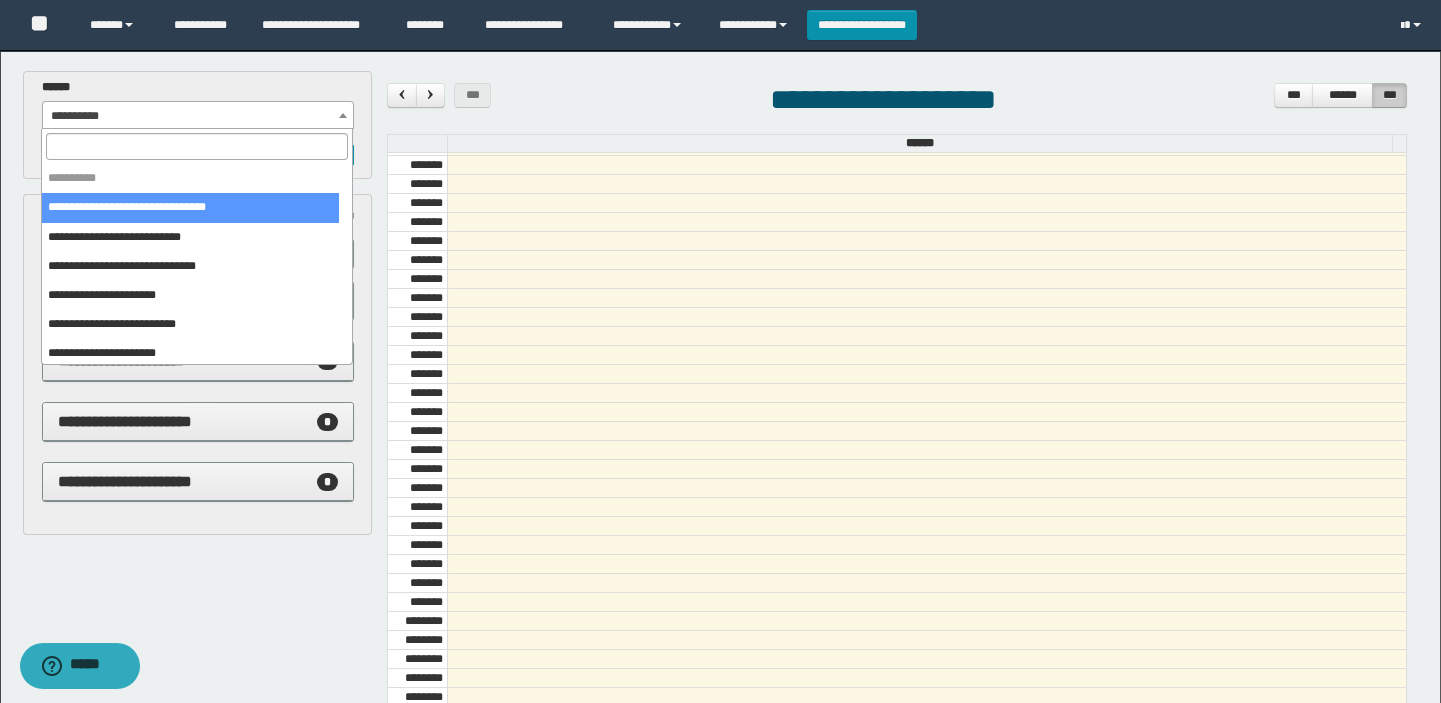 click on "**********" at bounding box center (198, 116) 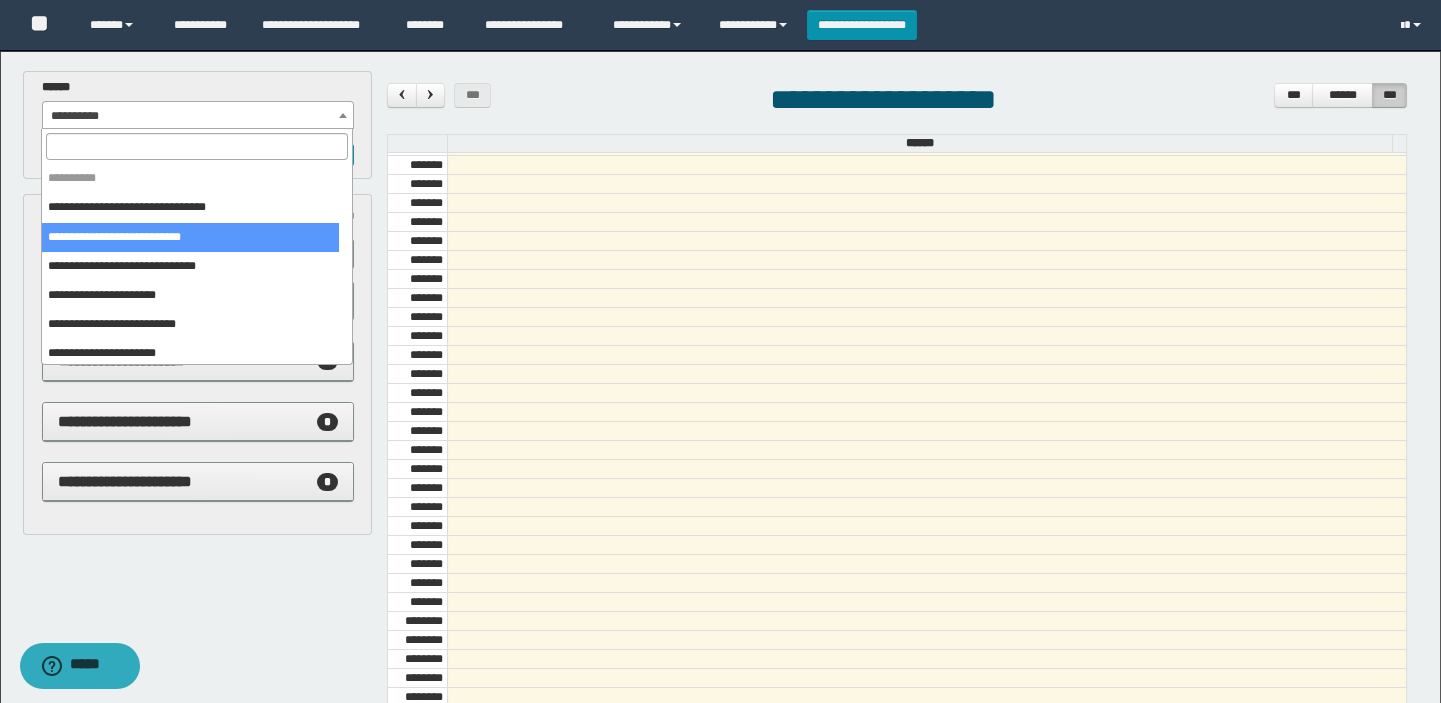 scroll, scrollTop: 90, scrollLeft: 0, axis: vertical 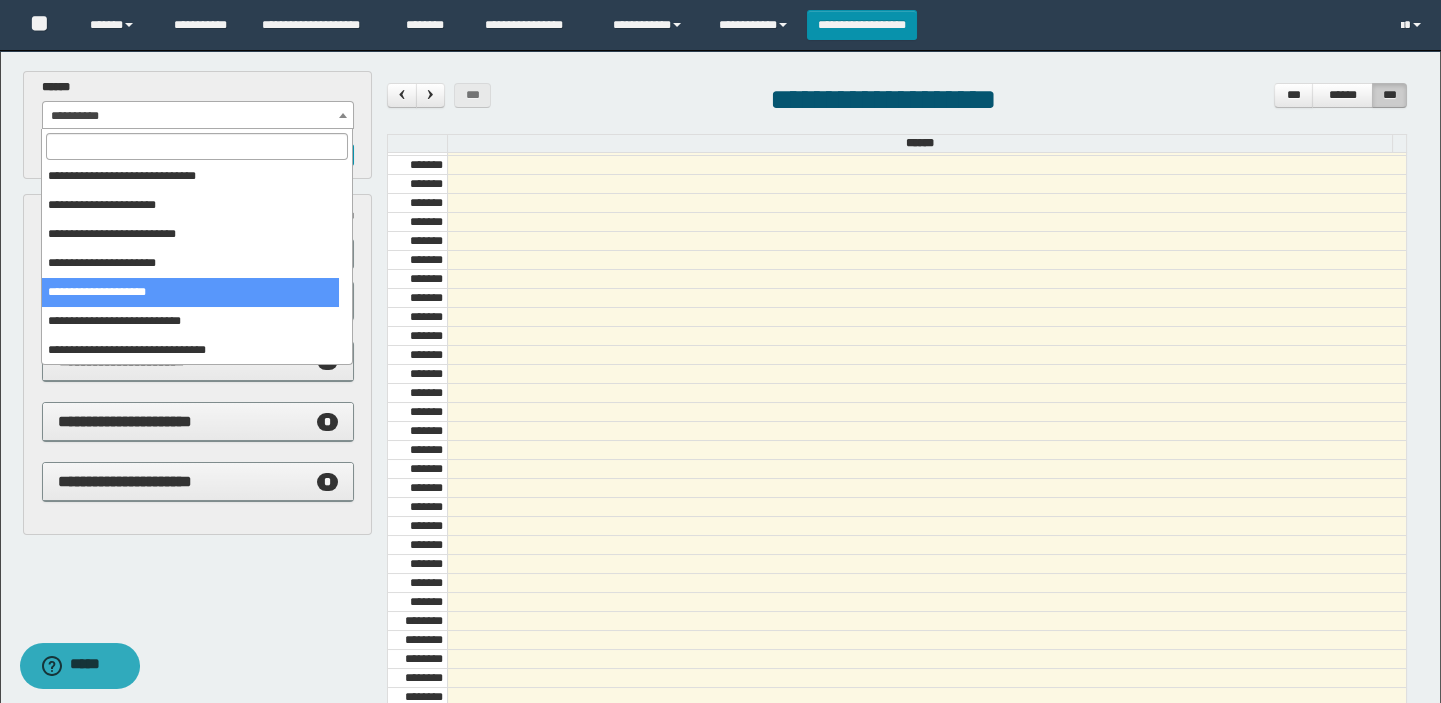 select on "******" 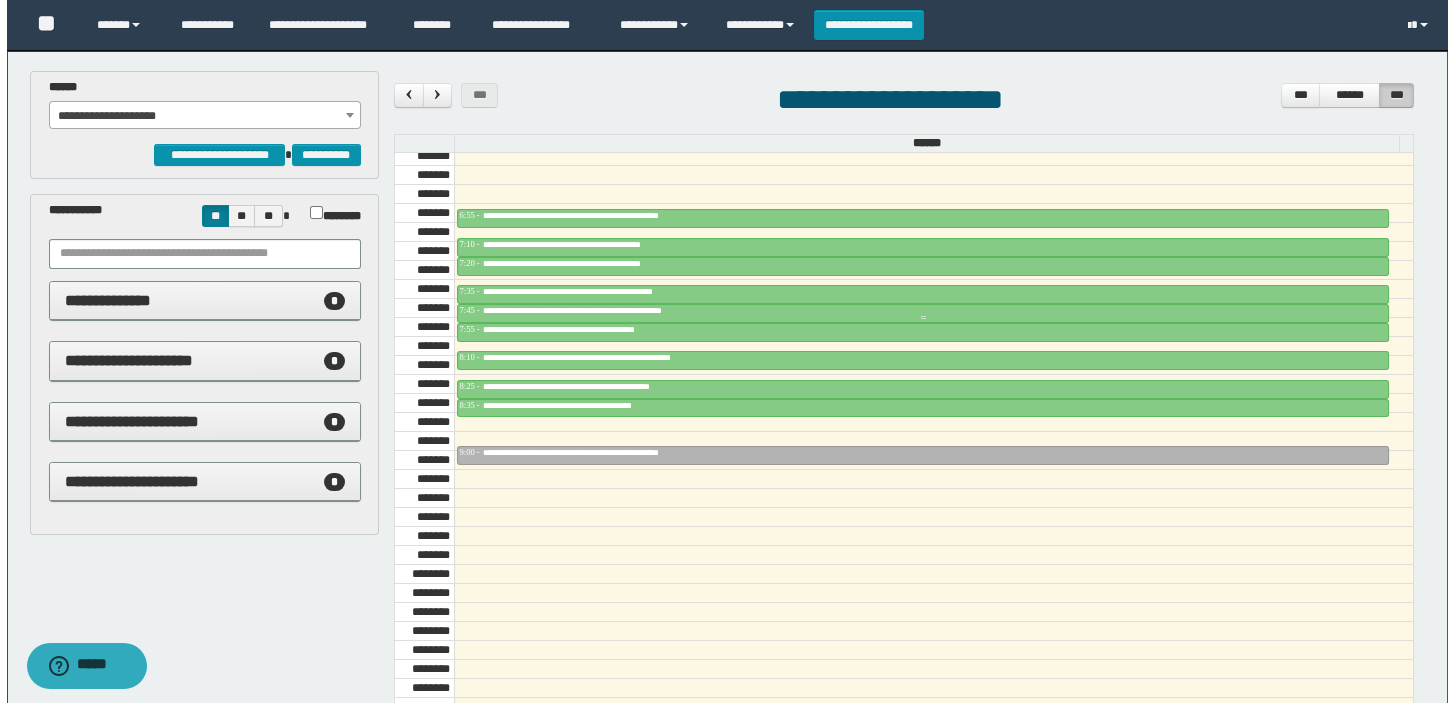 scroll, scrollTop: 772, scrollLeft: 0, axis: vertical 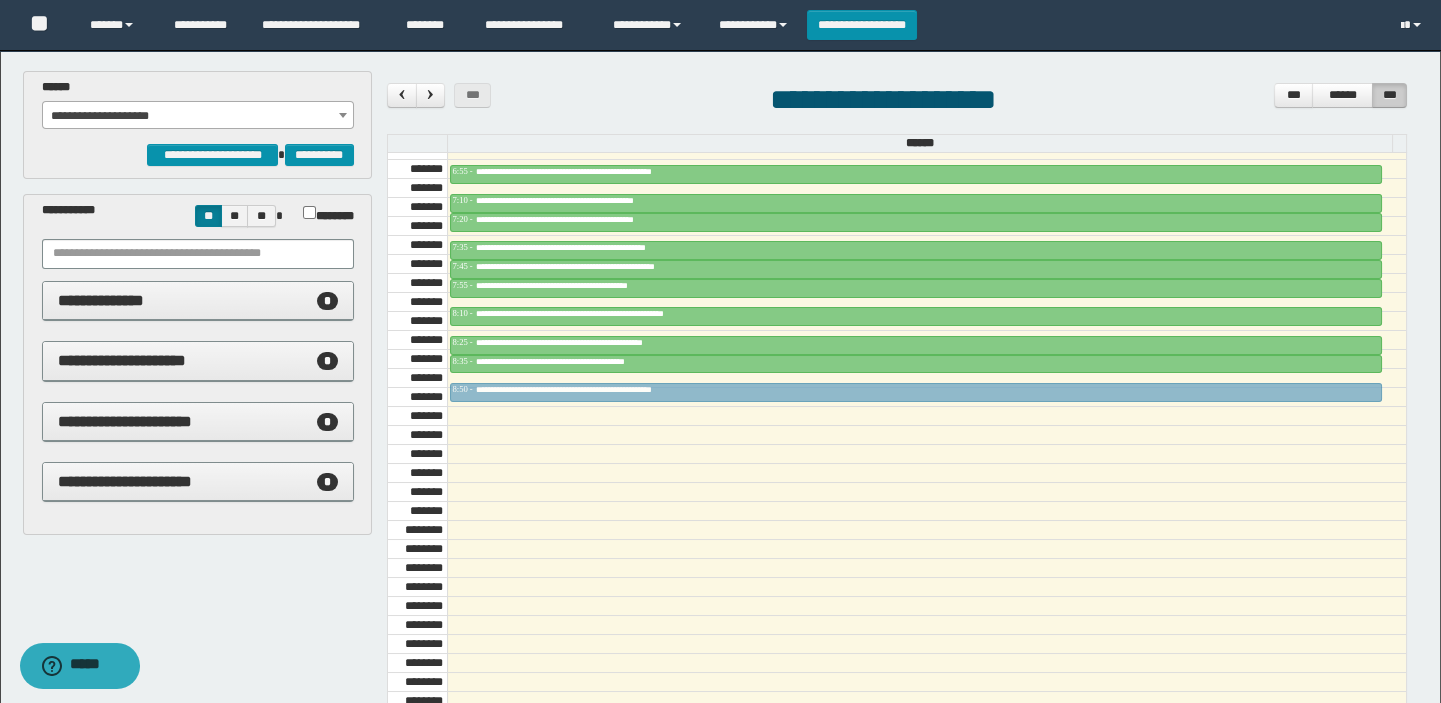 drag, startPoint x: 595, startPoint y: 408, endPoint x: 606, endPoint y: 390, distance: 21.095022 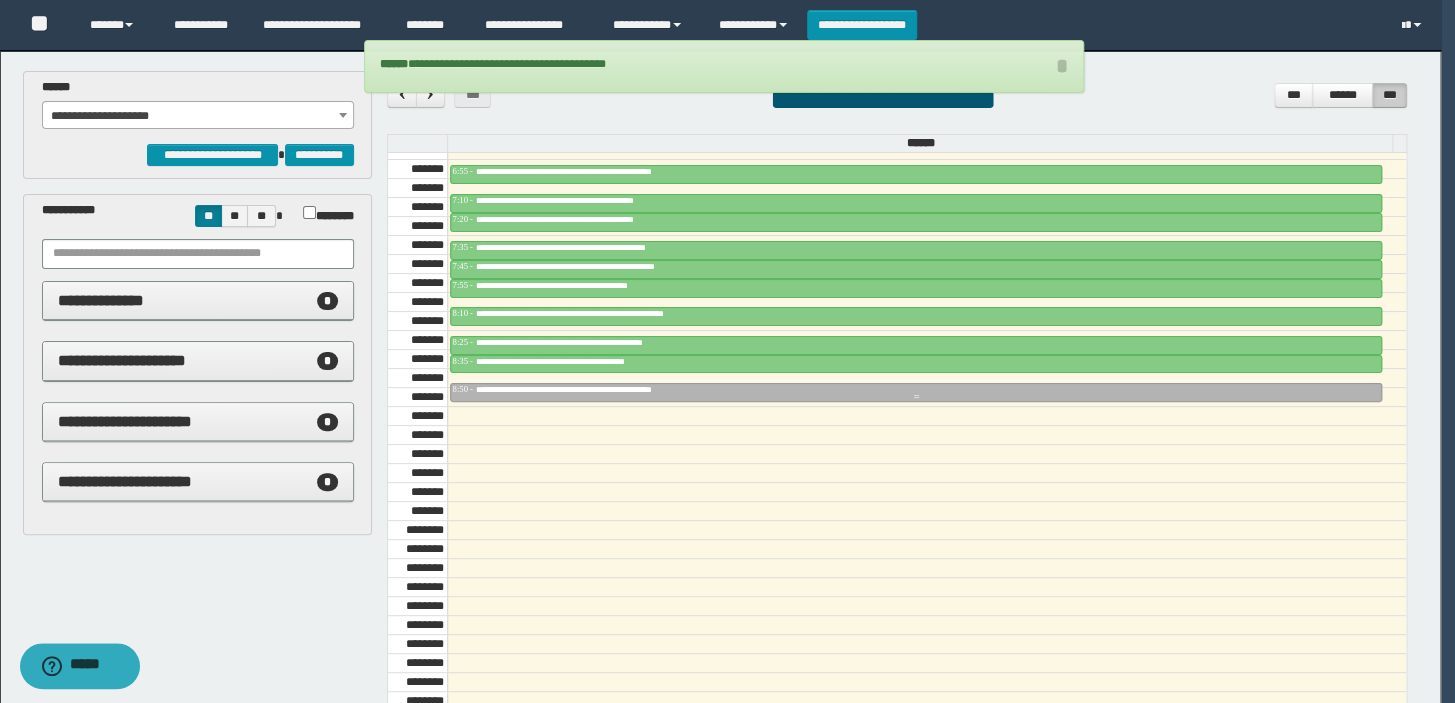 click at bounding box center (916, 397) 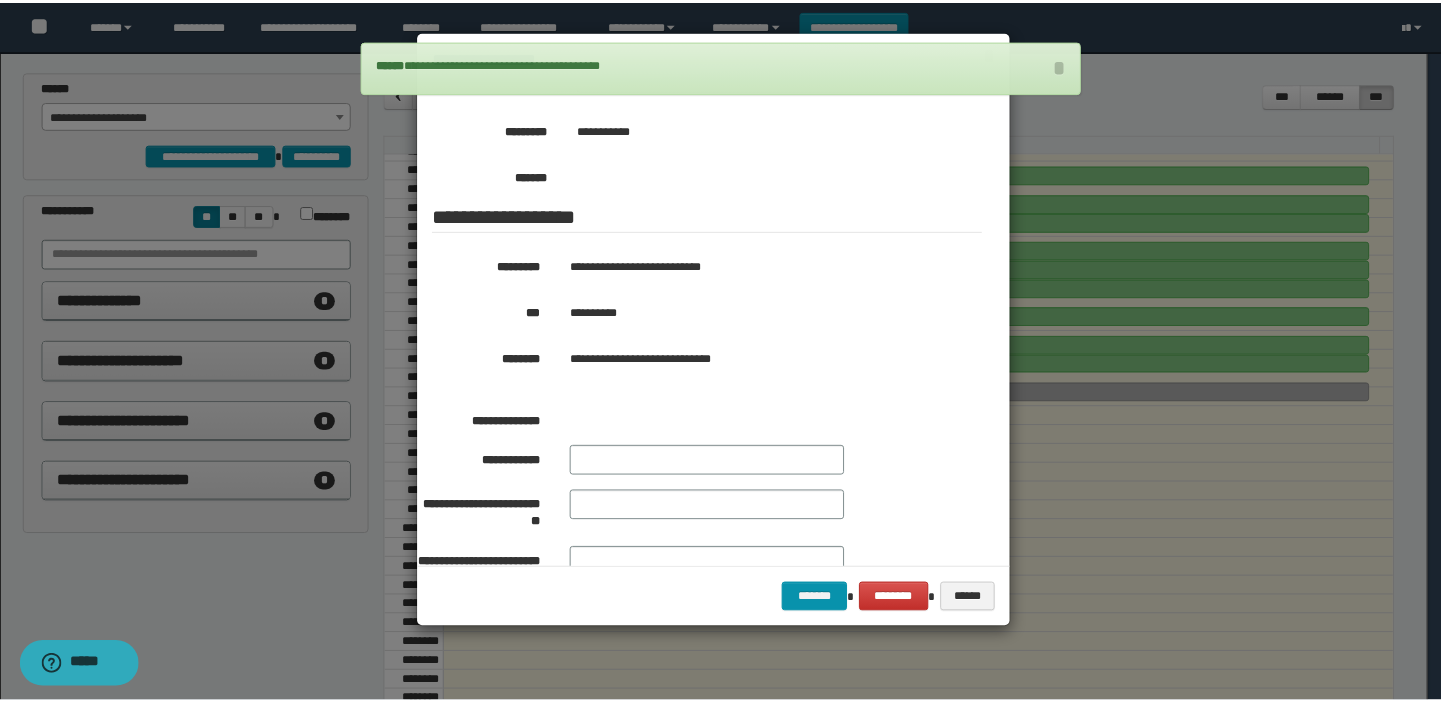 scroll, scrollTop: 272, scrollLeft: 0, axis: vertical 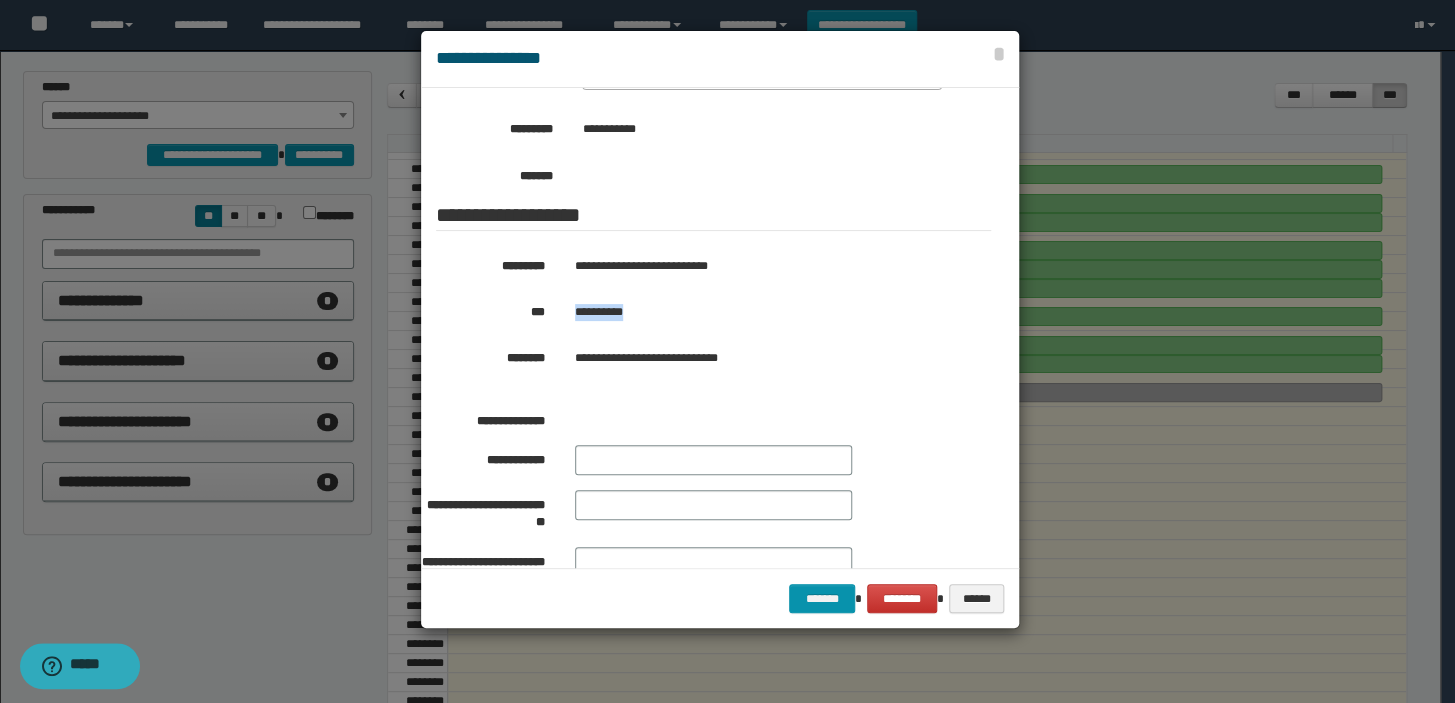 drag, startPoint x: 653, startPoint y: 320, endPoint x: 571, endPoint y: 307, distance: 83.02409 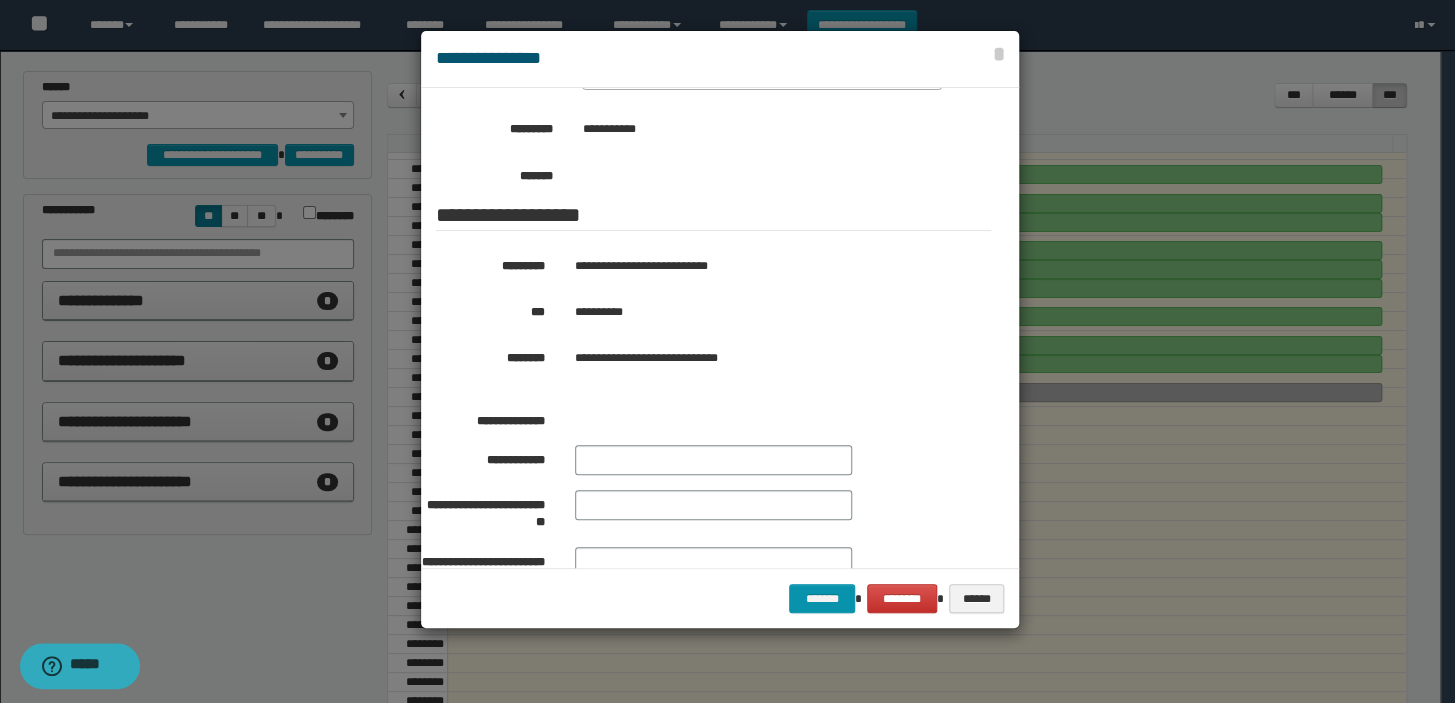 click at bounding box center (727, 351) 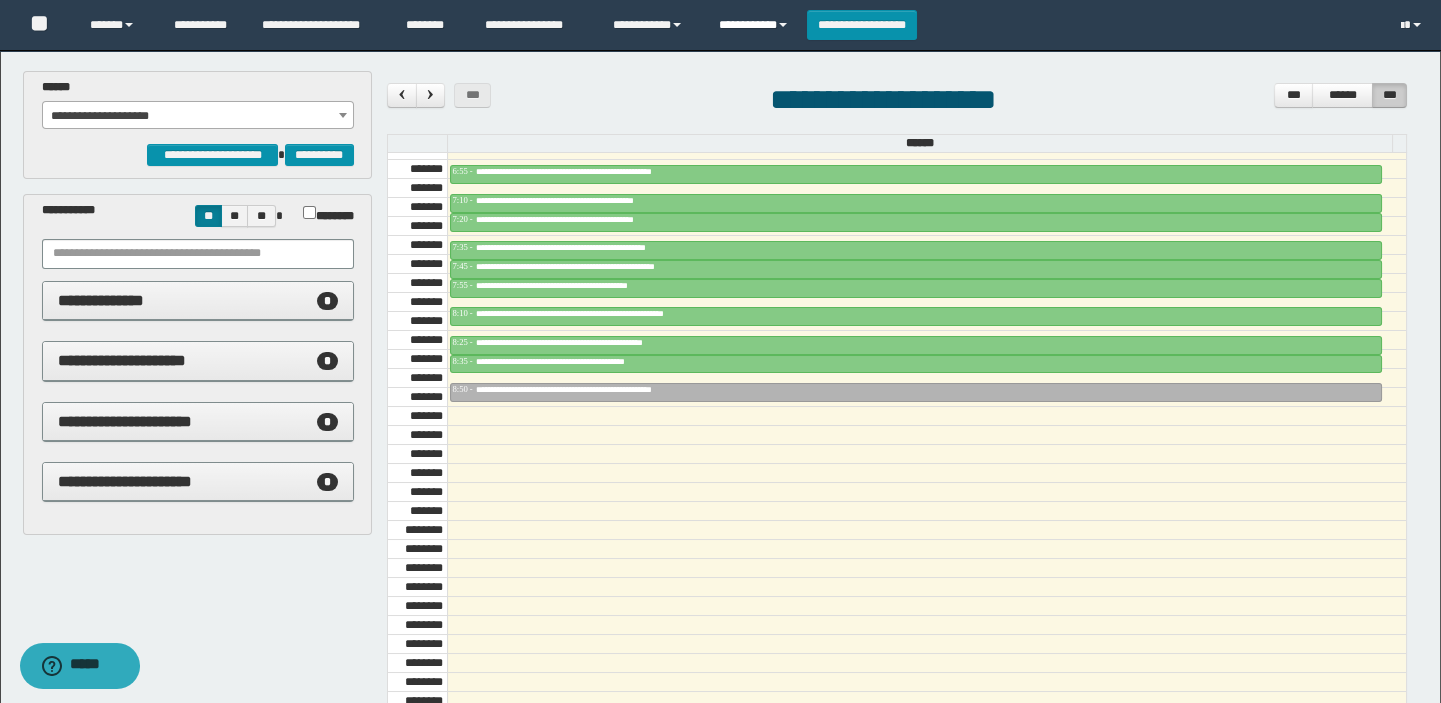 click on "**********" at bounding box center [755, 25] 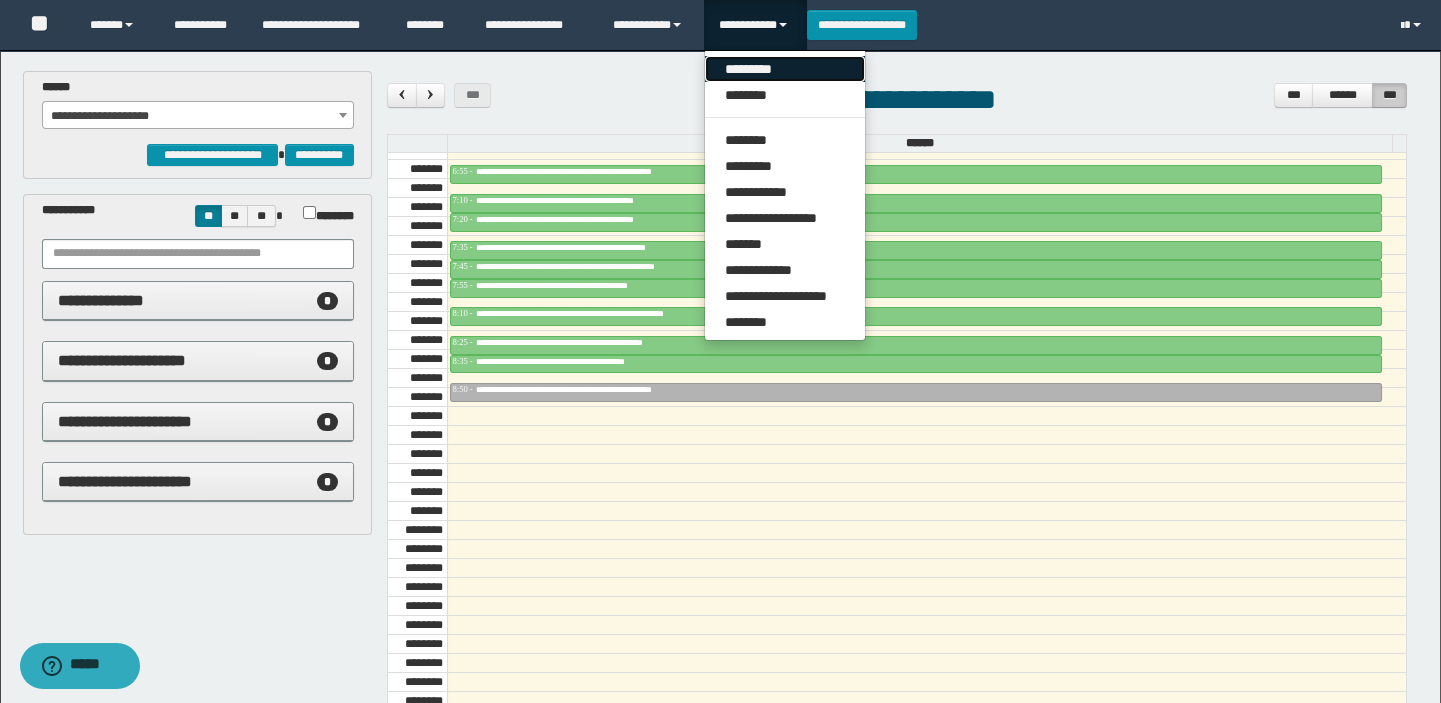 click on "*********" at bounding box center [785, 69] 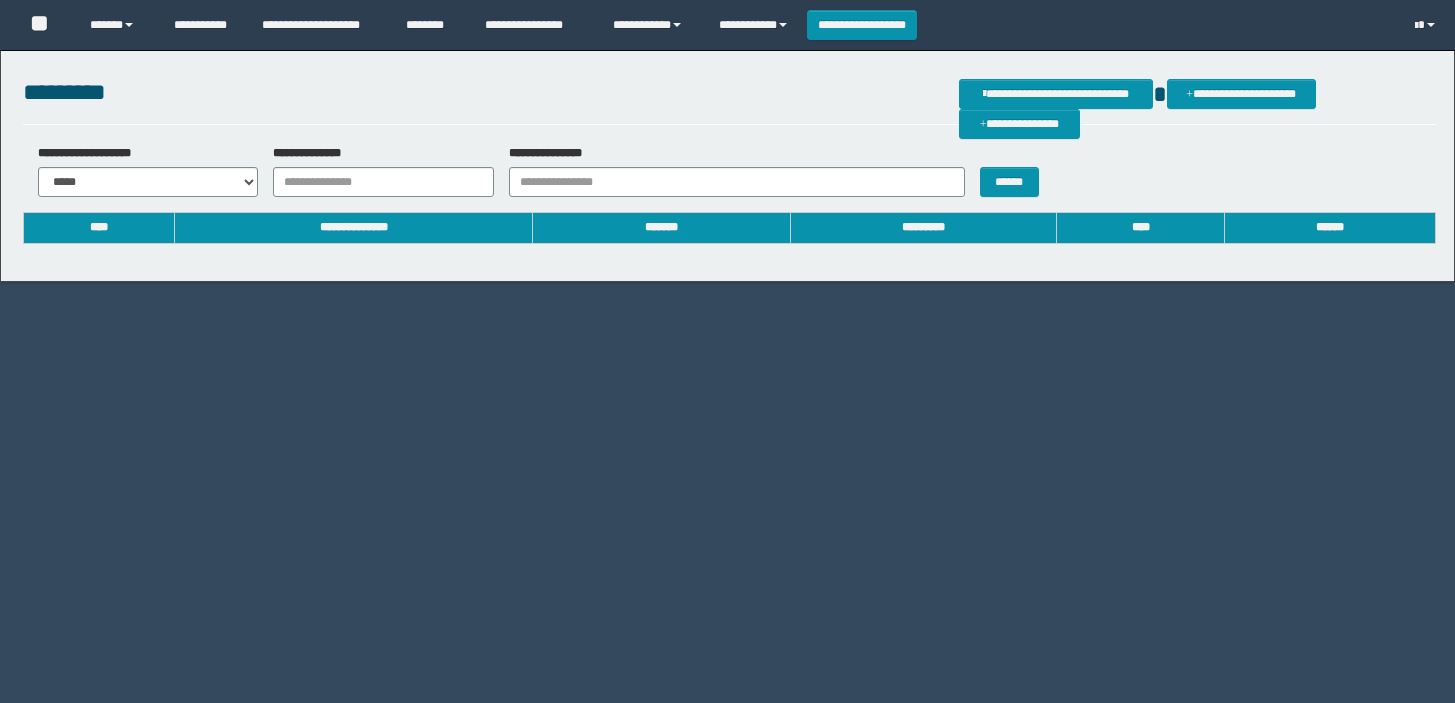 scroll, scrollTop: 0, scrollLeft: 0, axis: both 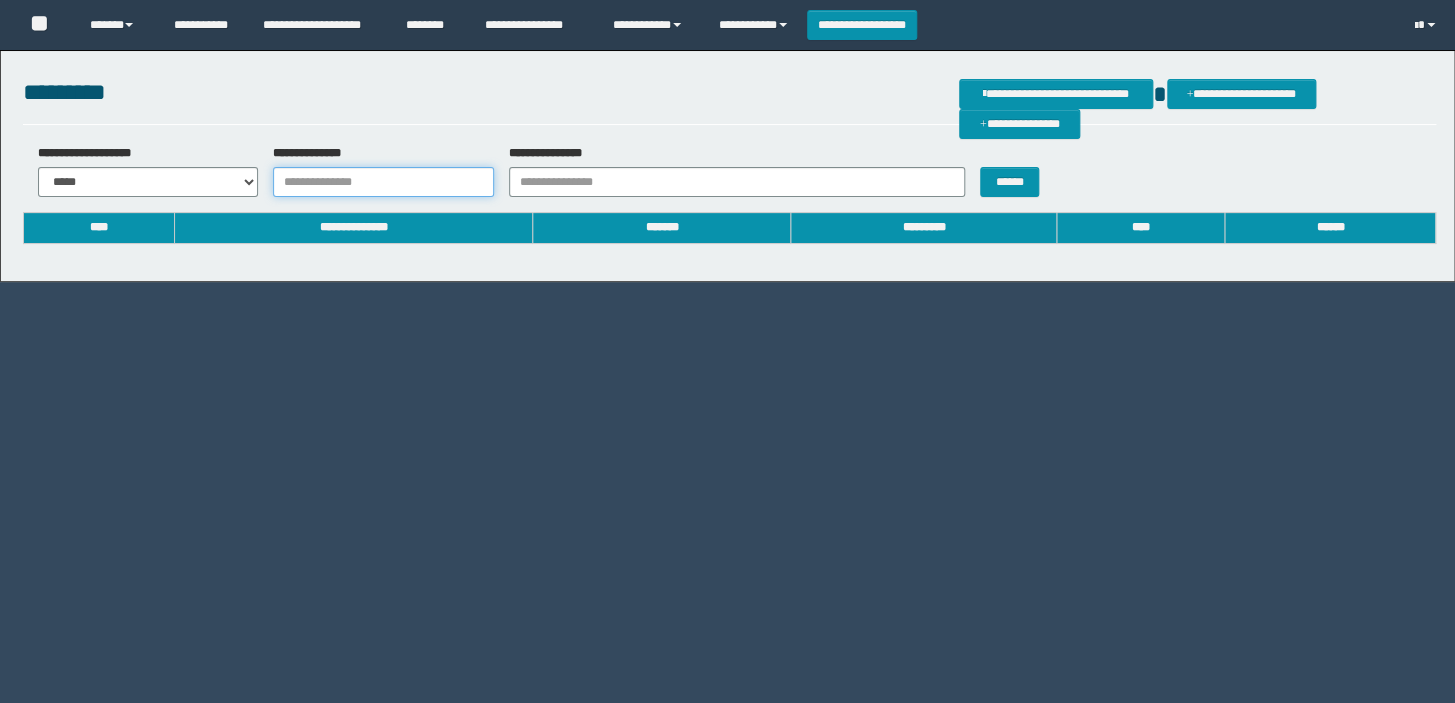 click on "**********" at bounding box center [383, 182] 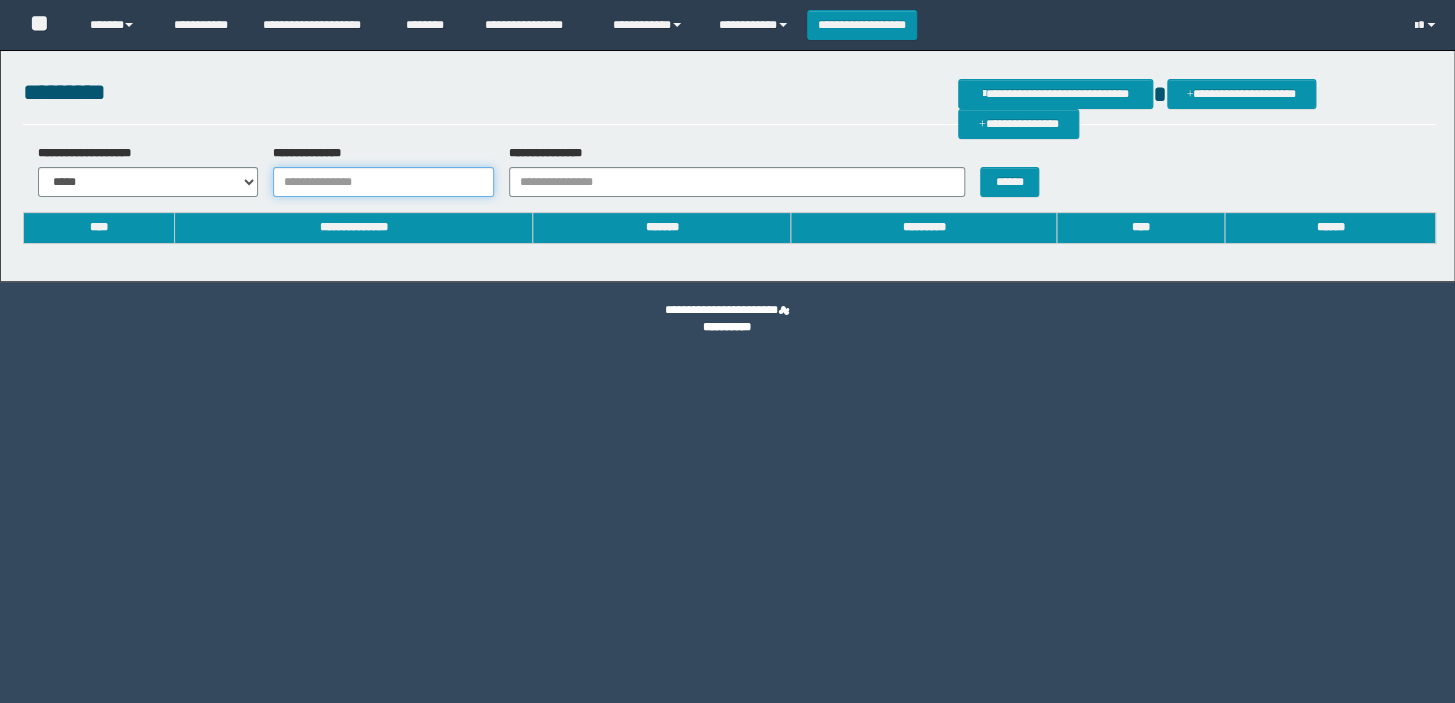 type on "*" 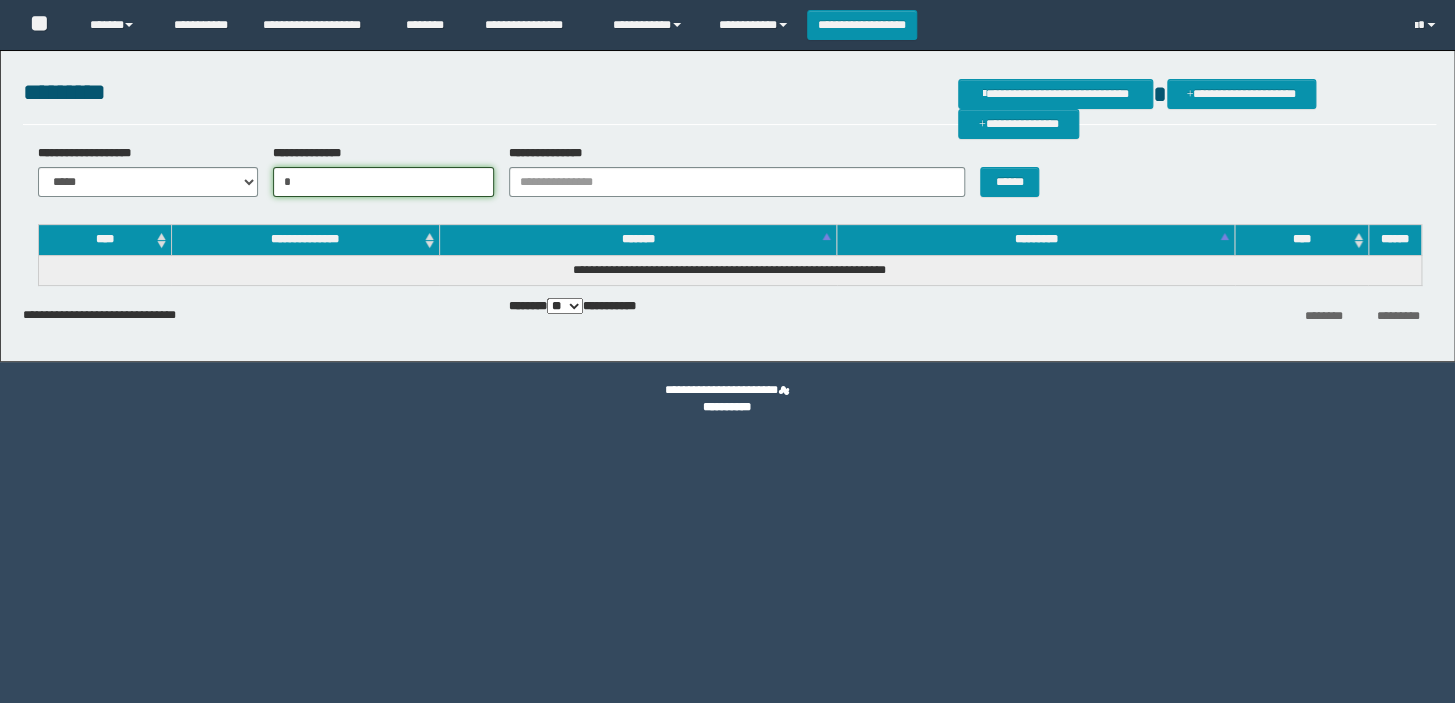 scroll, scrollTop: 0, scrollLeft: 0, axis: both 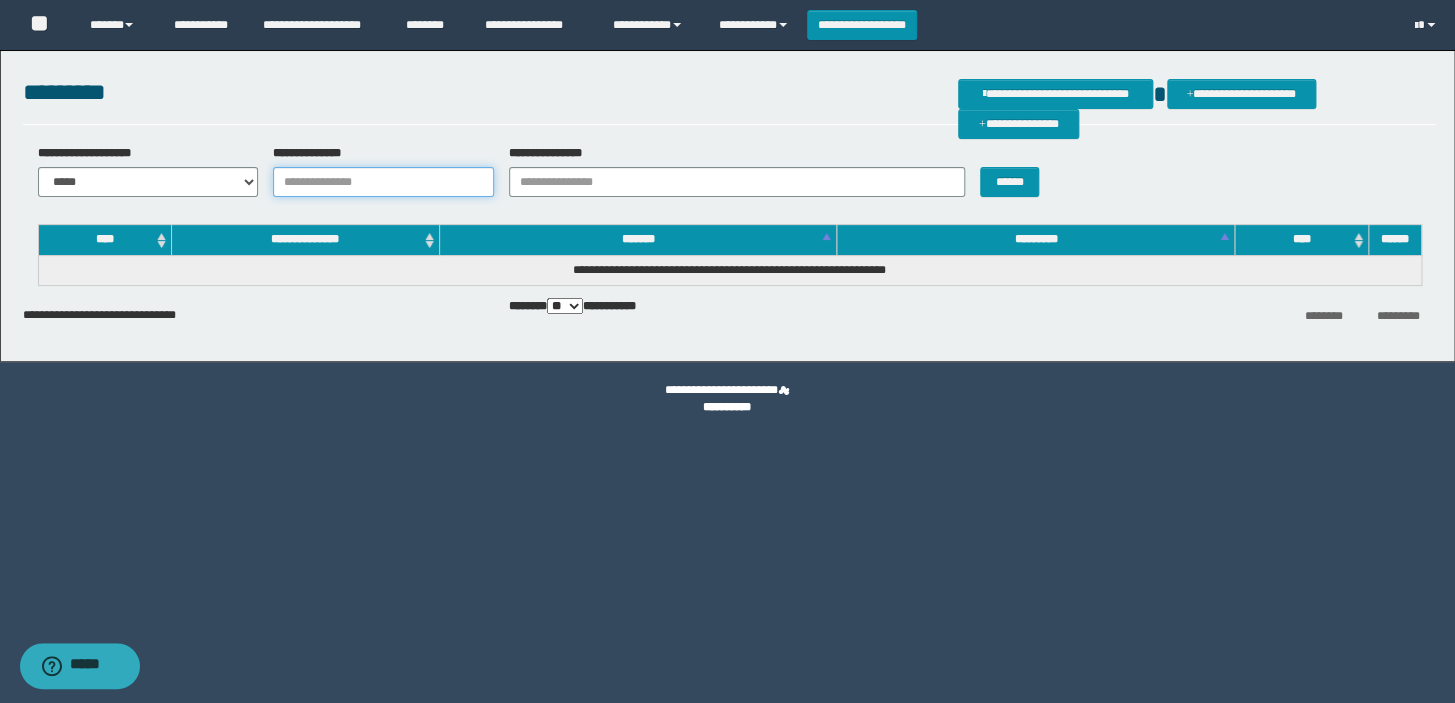paste on "**********" 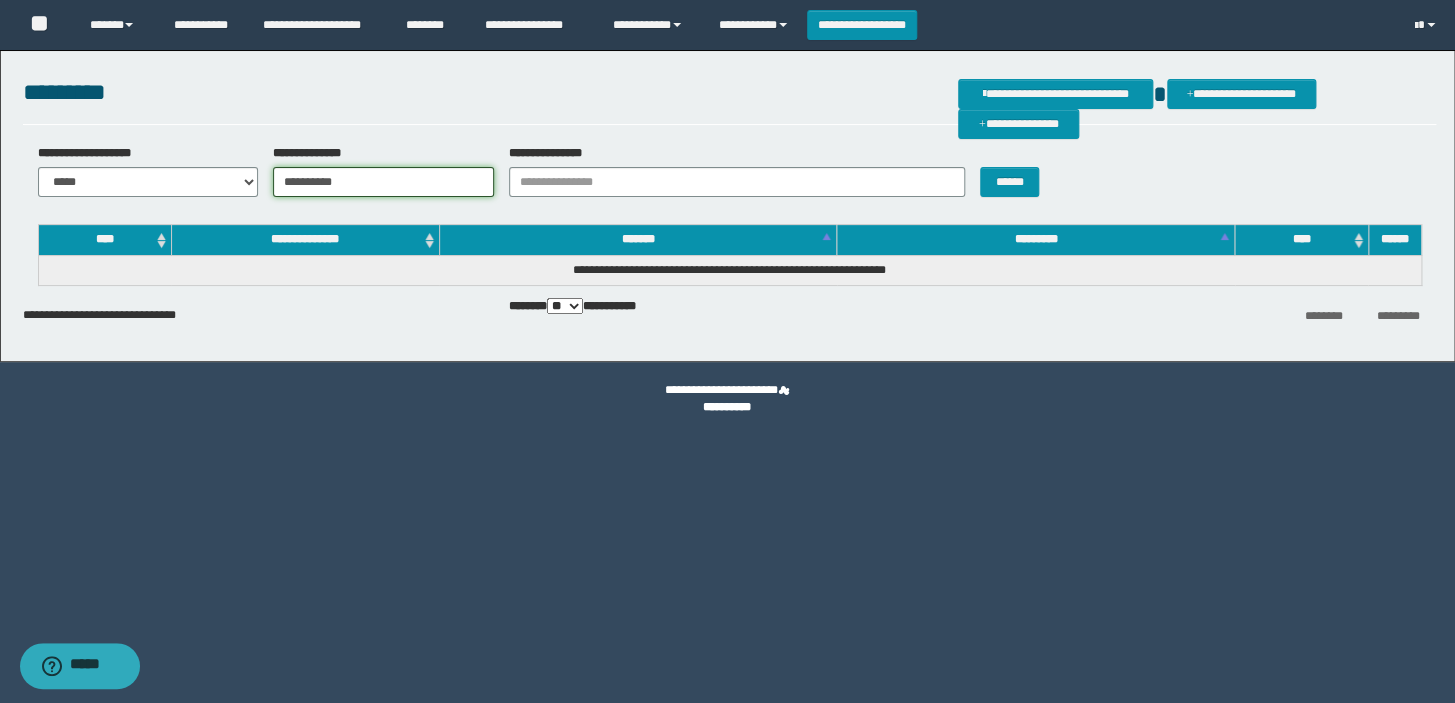 type on "**********" 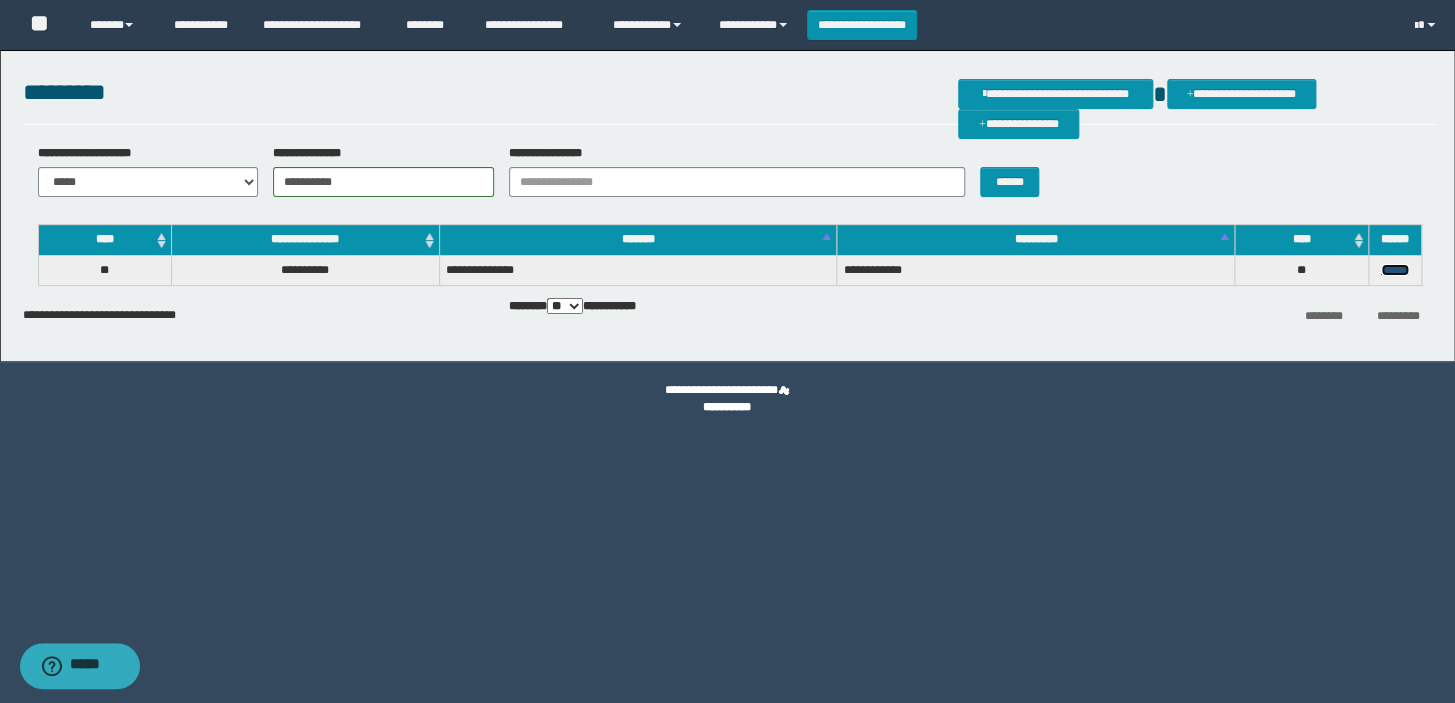 click on "******" at bounding box center [1395, 270] 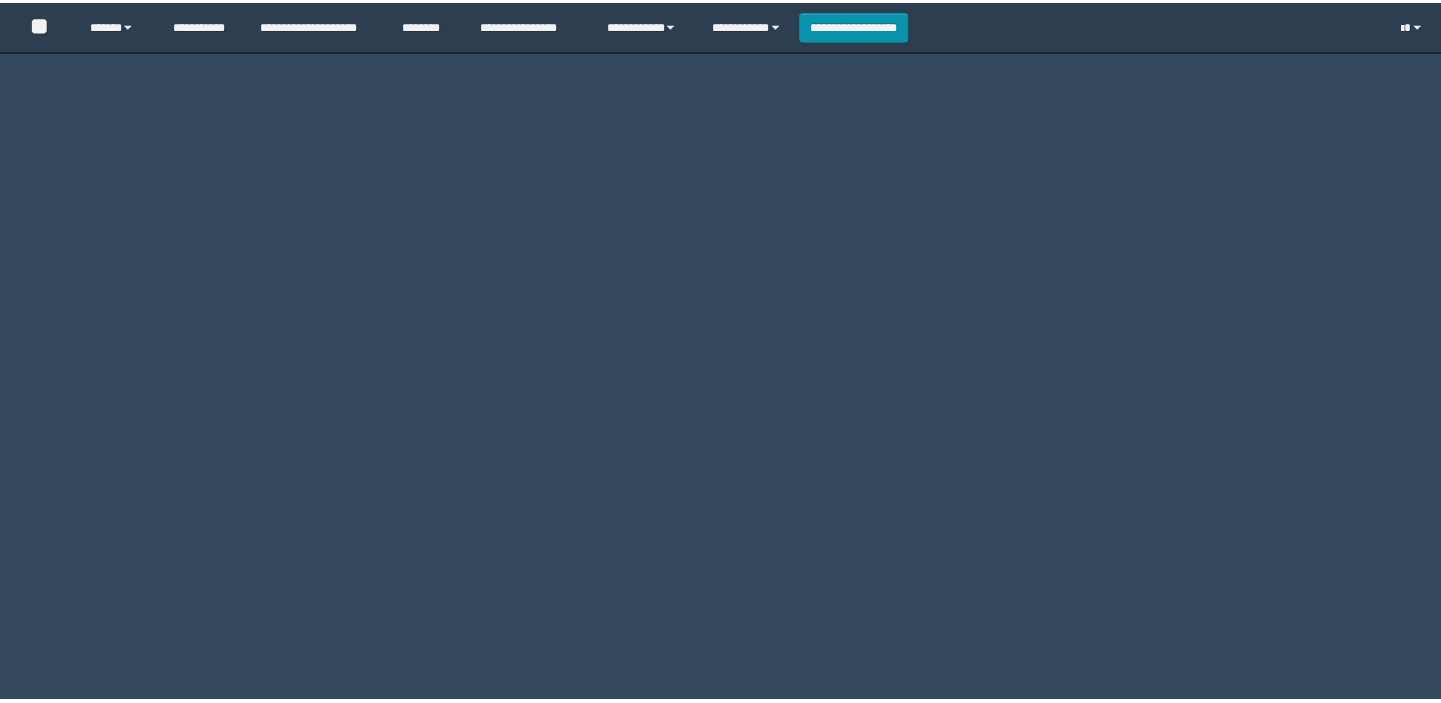 scroll, scrollTop: 0, scrollLeft: 0, axis: both 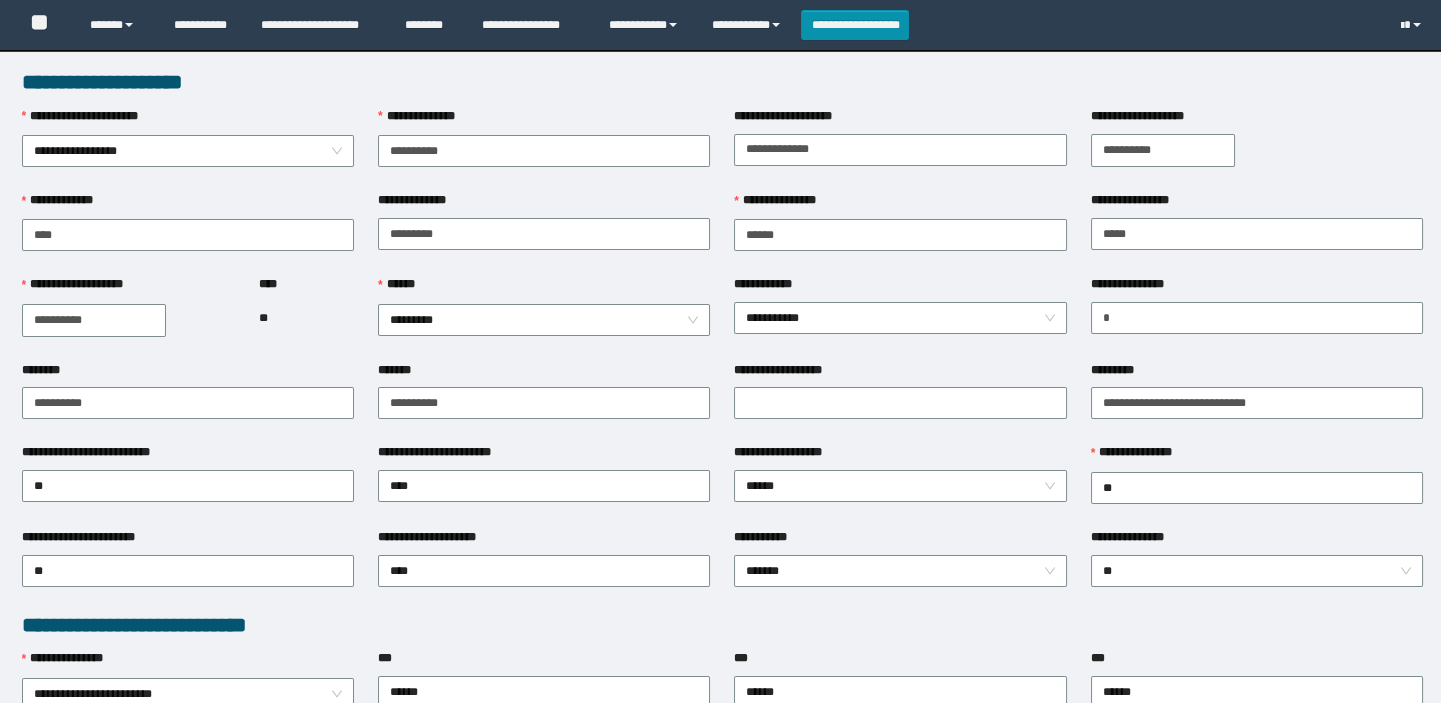 type on "**********" 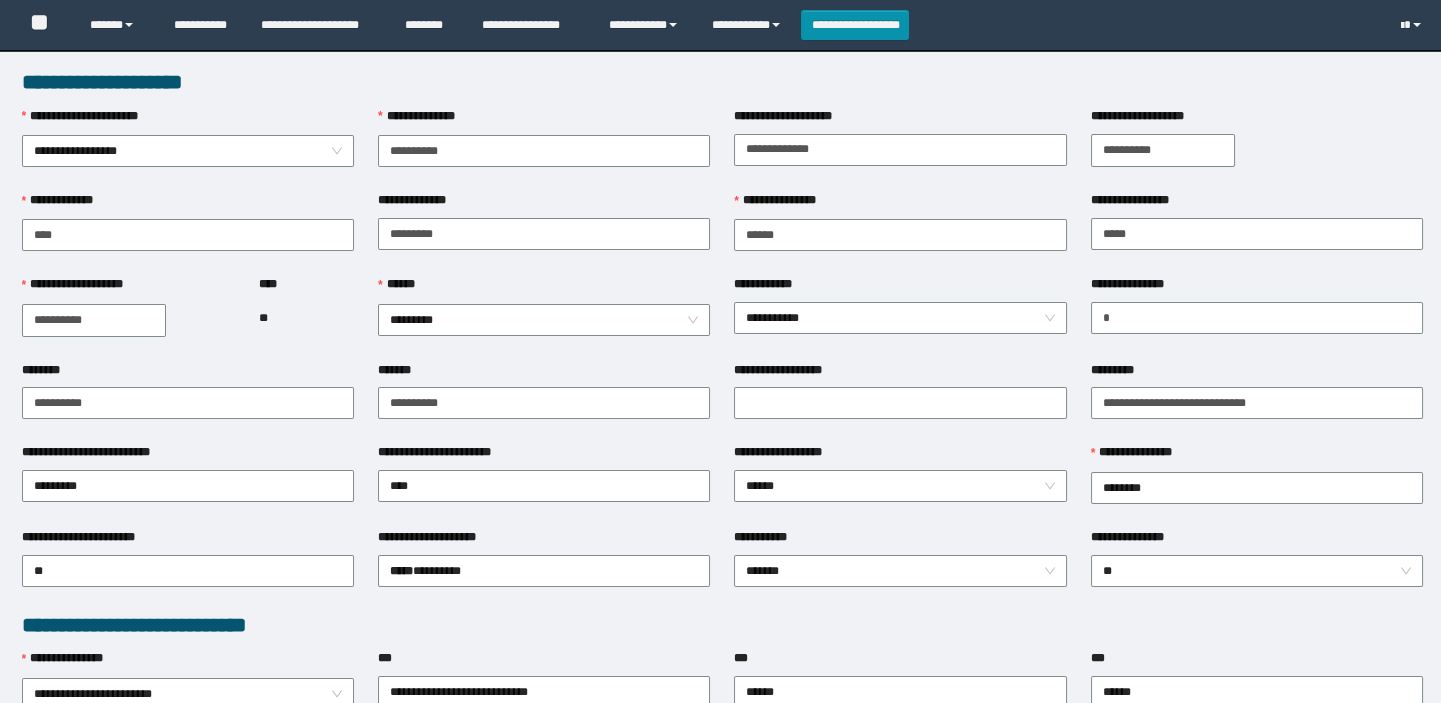 scroll, scrollTop: 0, scrollLeft: 0, axis: both 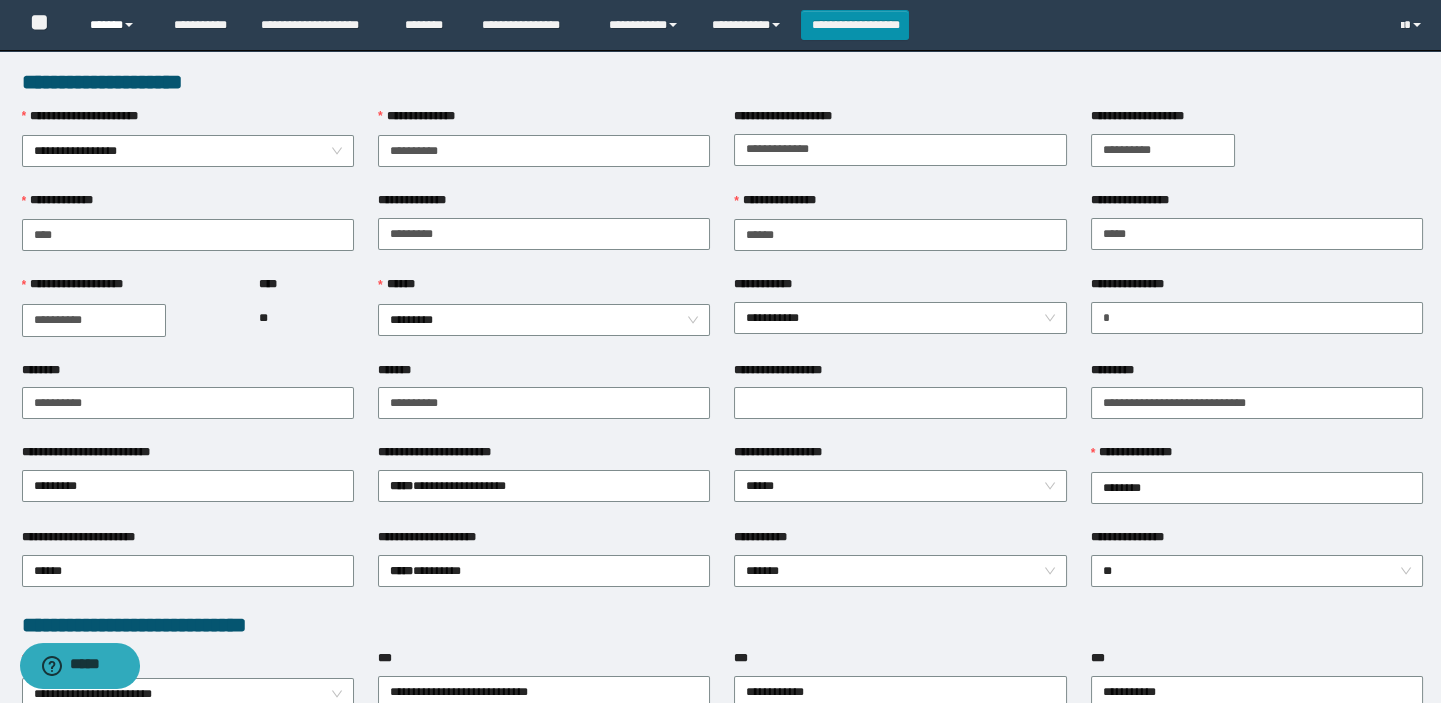 click on "******" at bounding box center [117, 25] 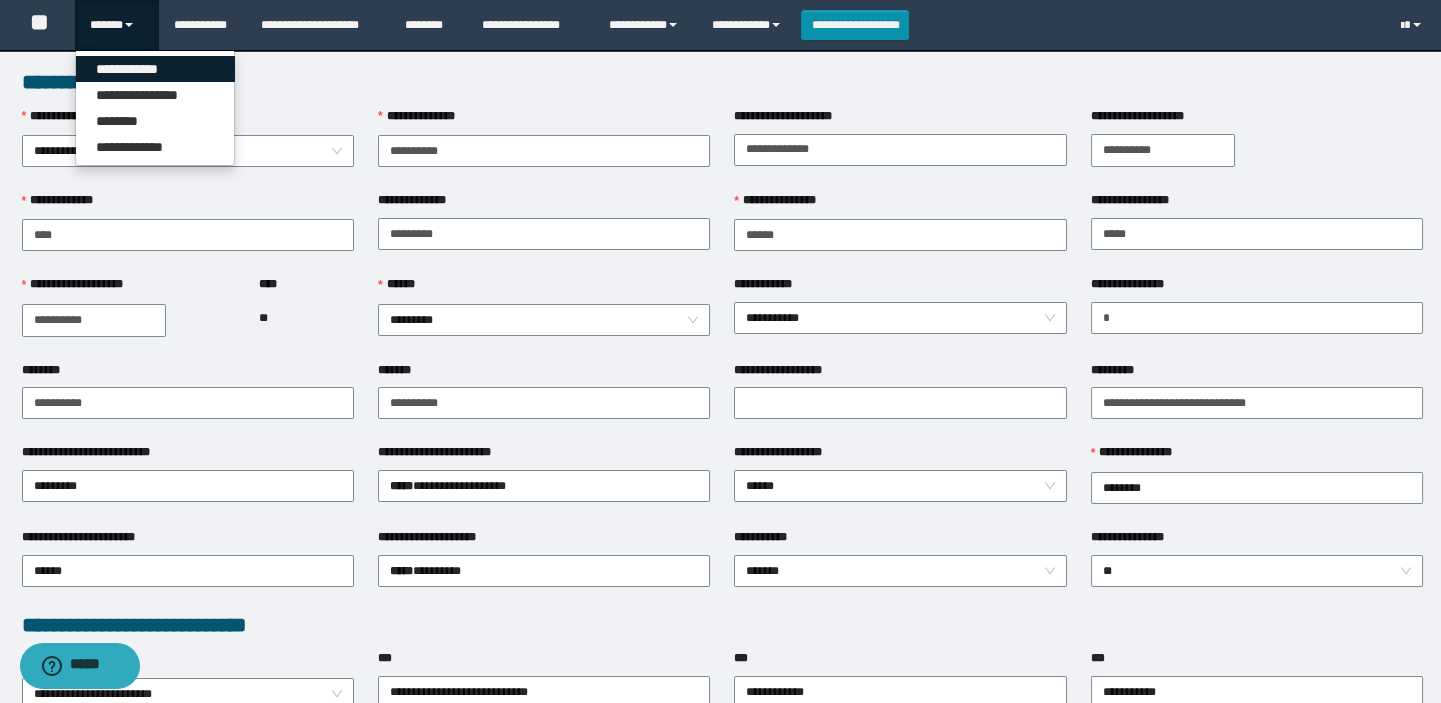 click on "**********" at bounding box center (155, 69) 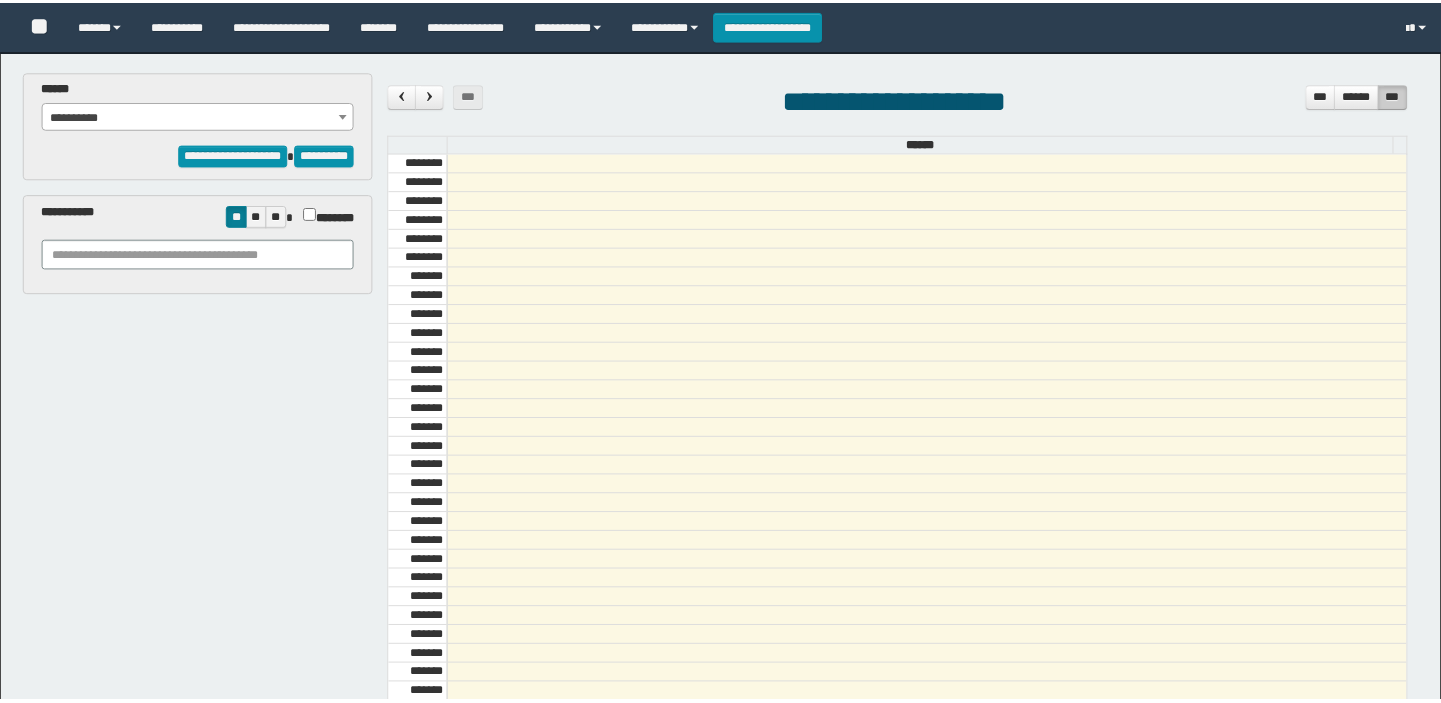 scroll, scrollTop: 0, scrollLeft: 0, axis: both 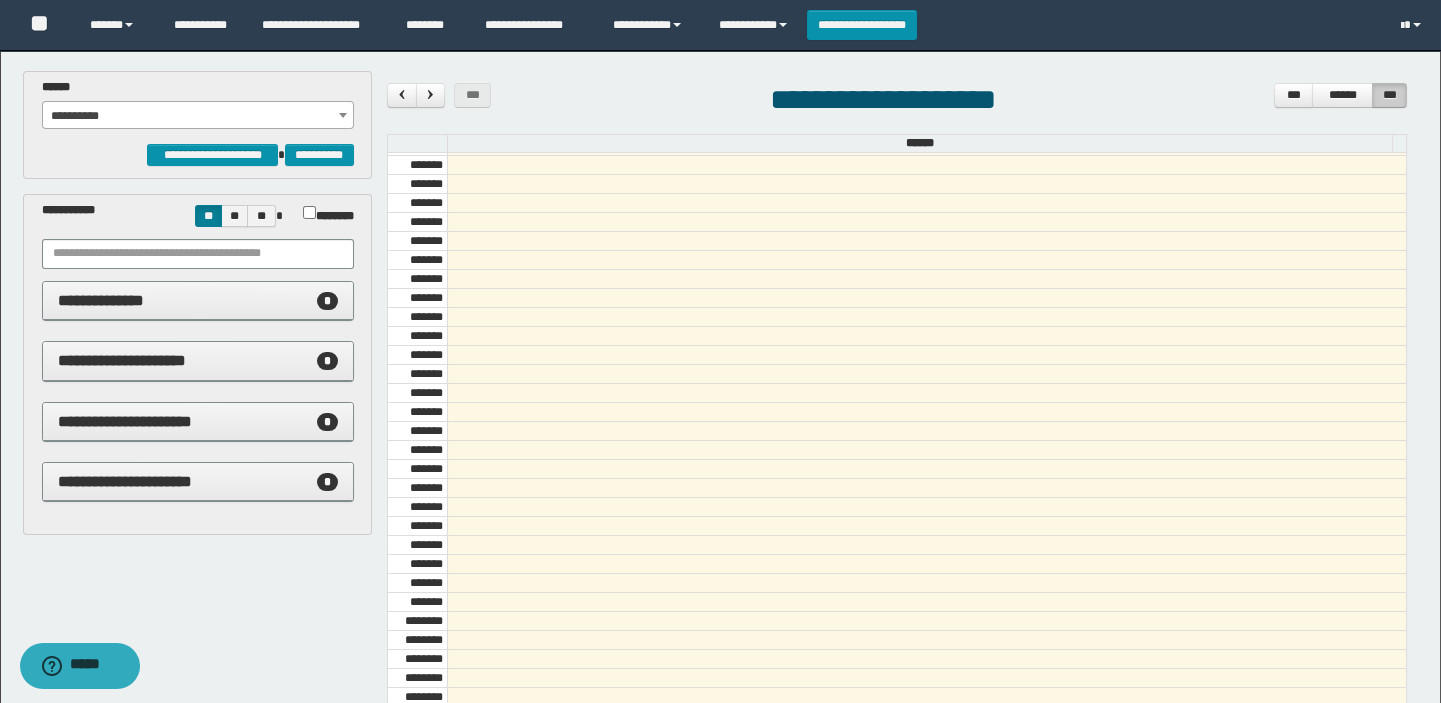 click on "**********" at bounding box center [198, 116] 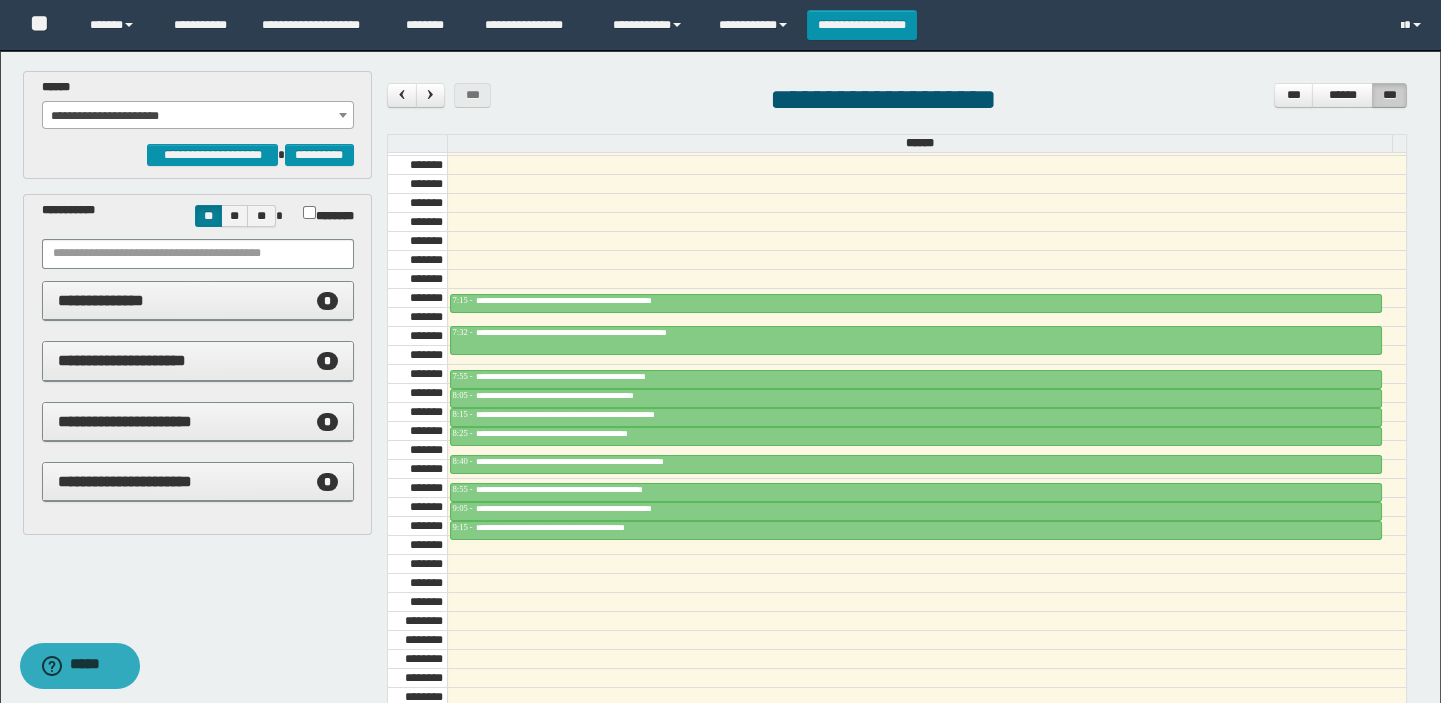 click on "**********" at bounding box center [198, 116] 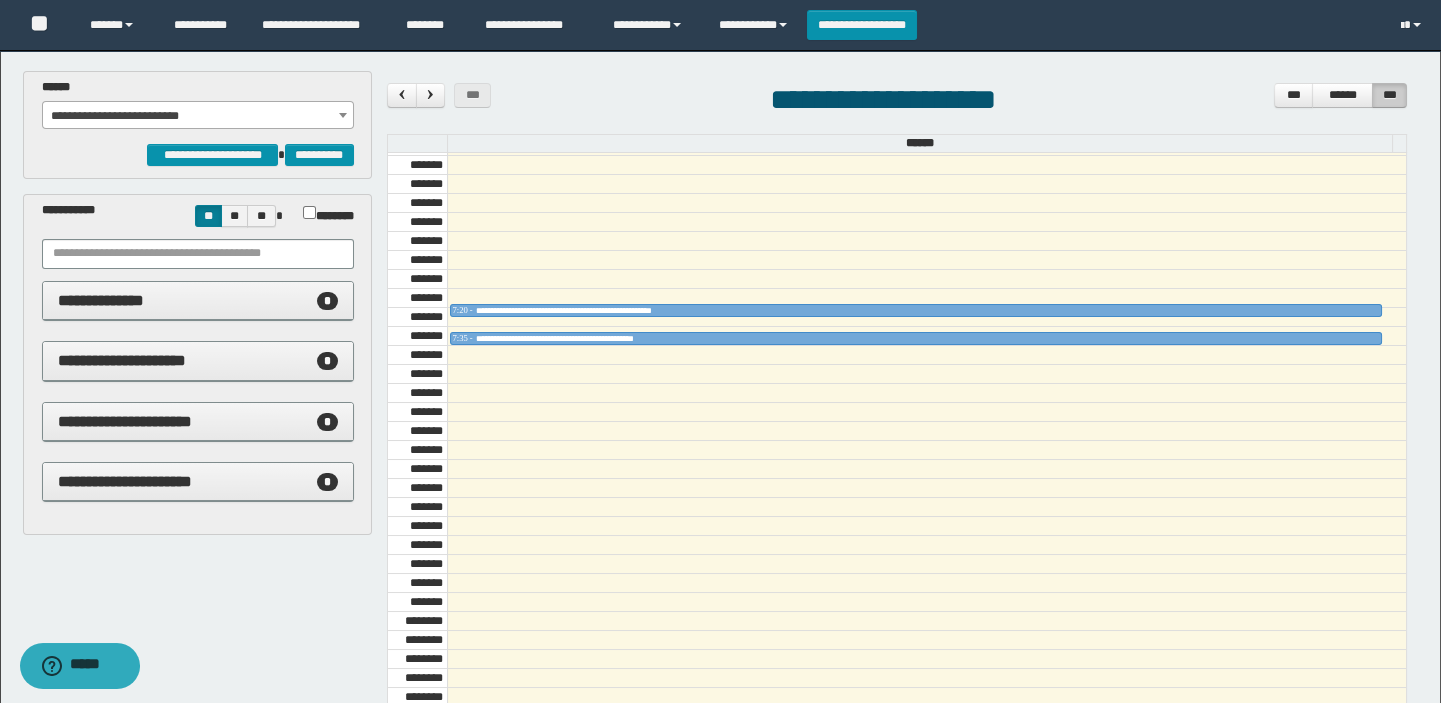 click on "**********" at bounding box center (198, 116) 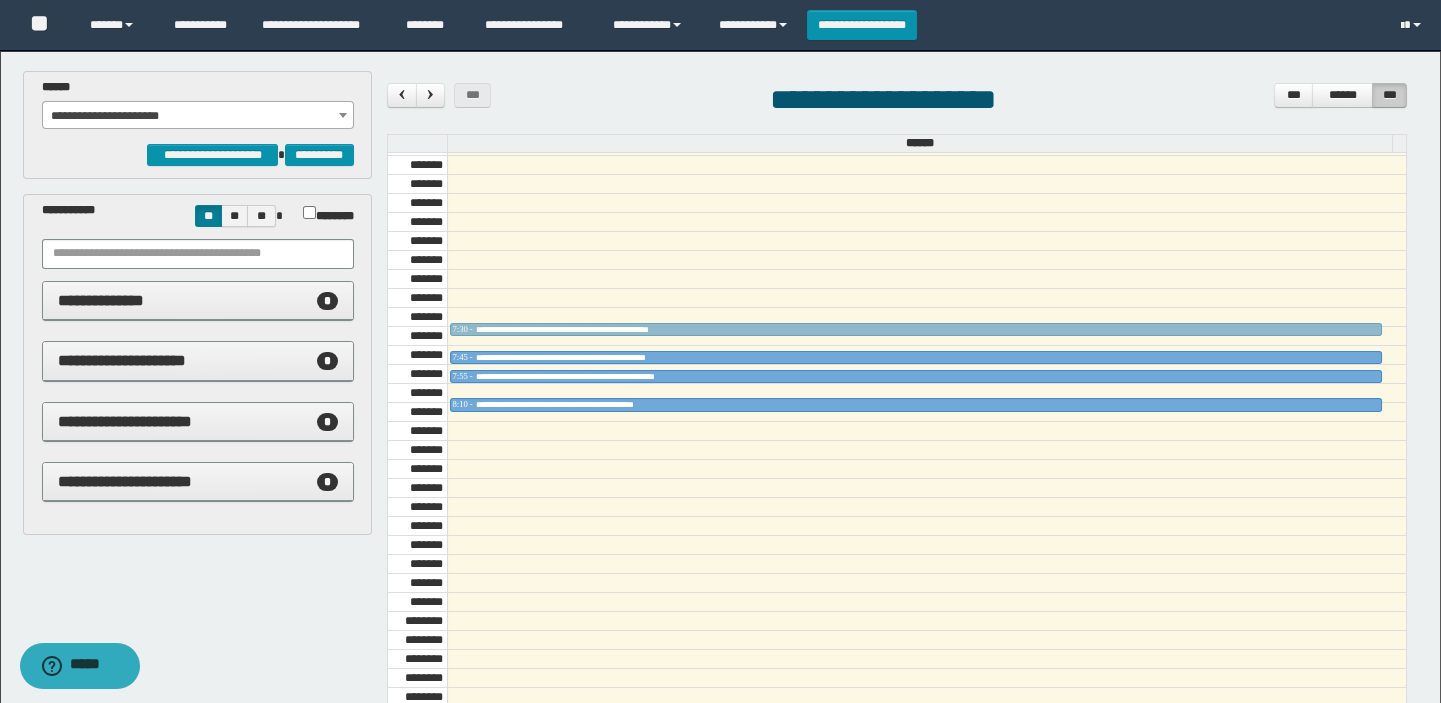 drag, startPoint x: 556, startPoint y: 264, endPoint x: 556, endPoint y: 310, distance: 46 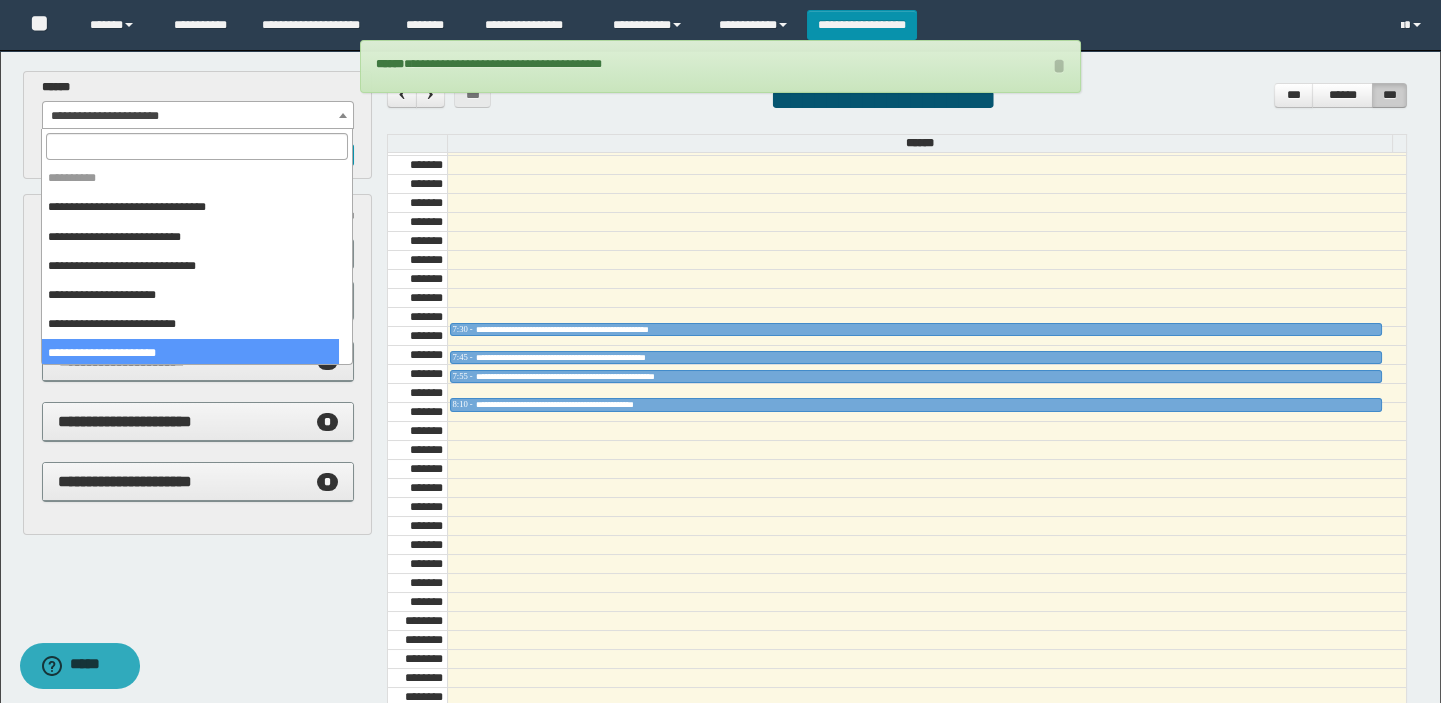 click on "**********" at bounding box center [198, 116] 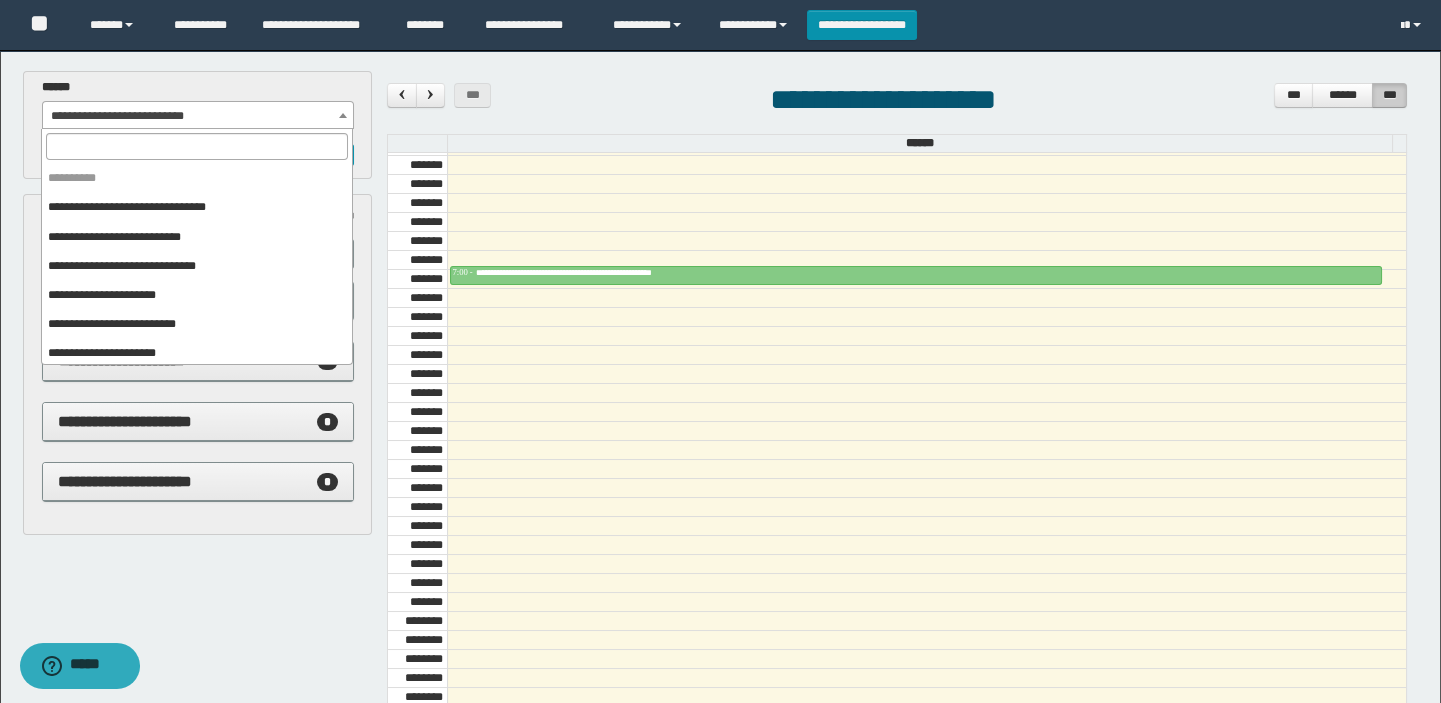 click on "**********" at bounding box center [198, 116] 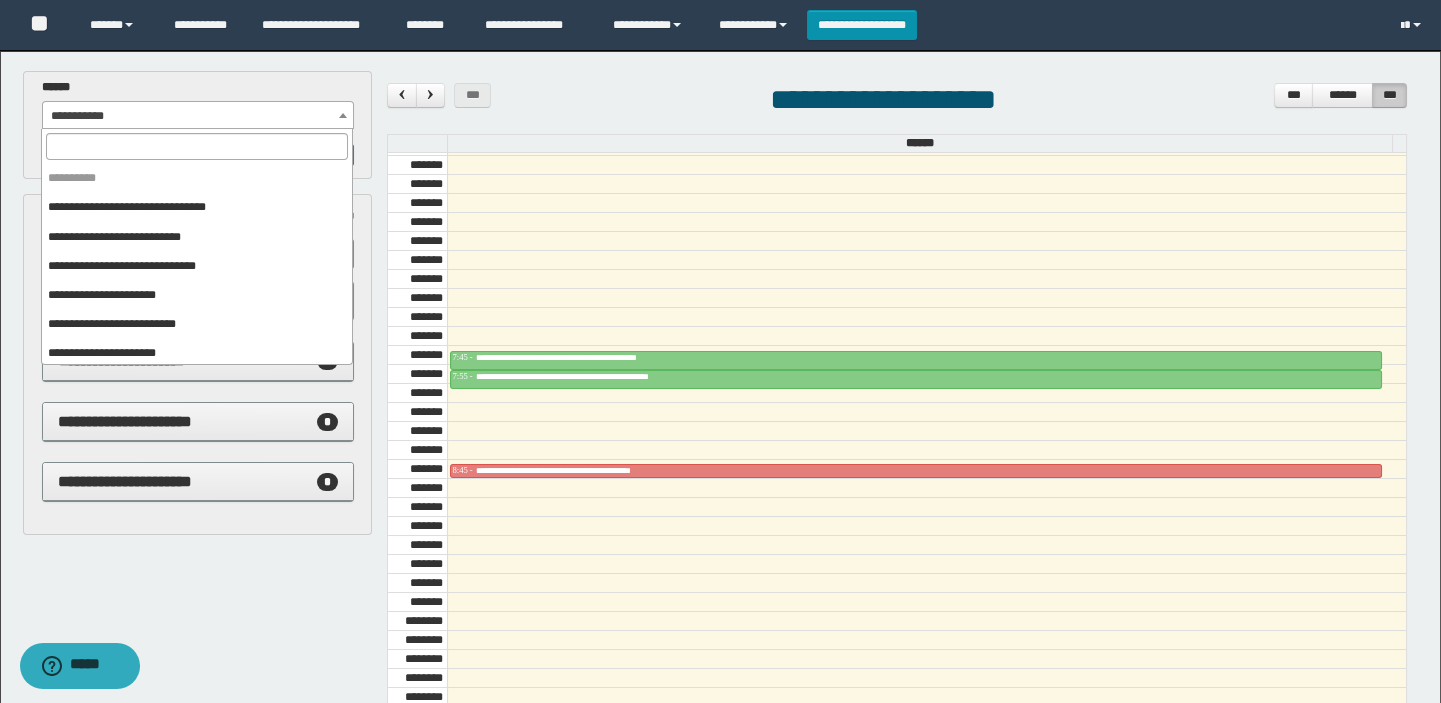 click on "**********" at bounding box center [198, 116] 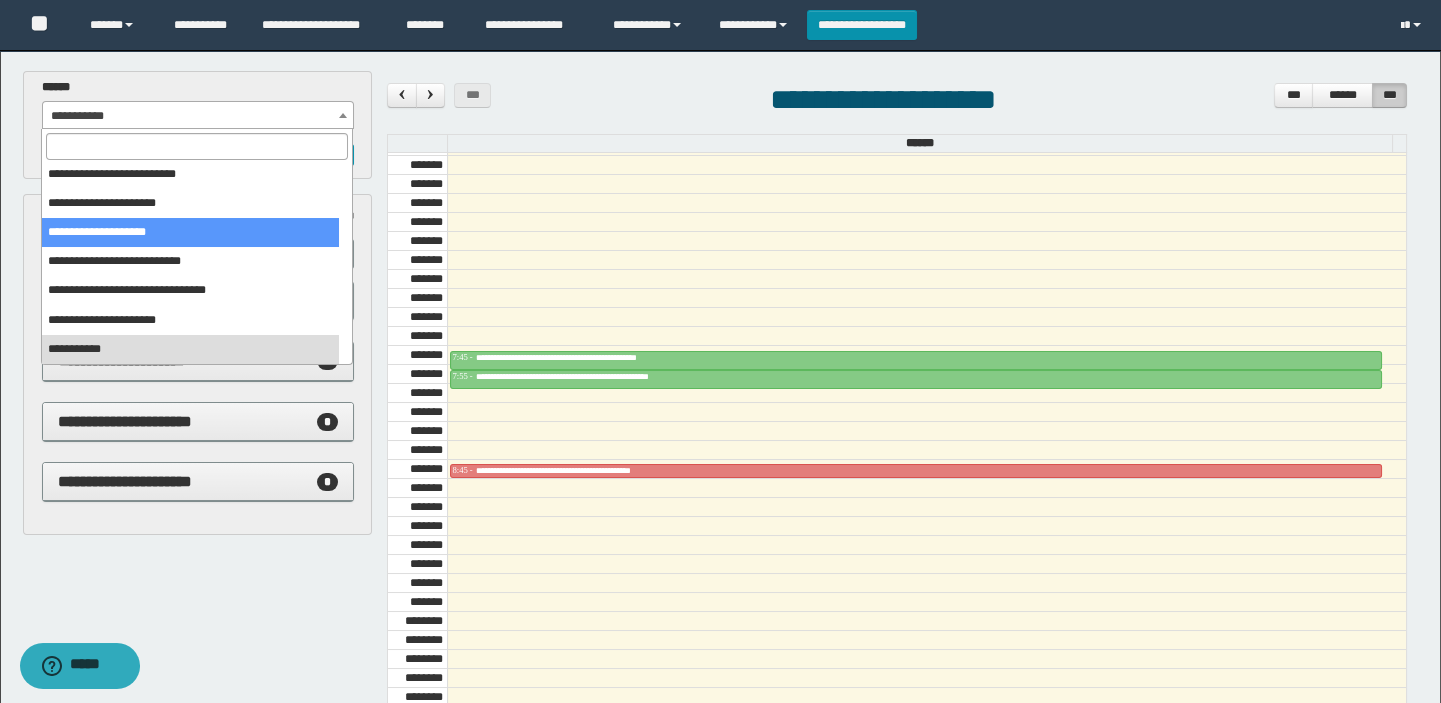 scroll, scrollTop: 0, scrollLeft: 0, axis: both 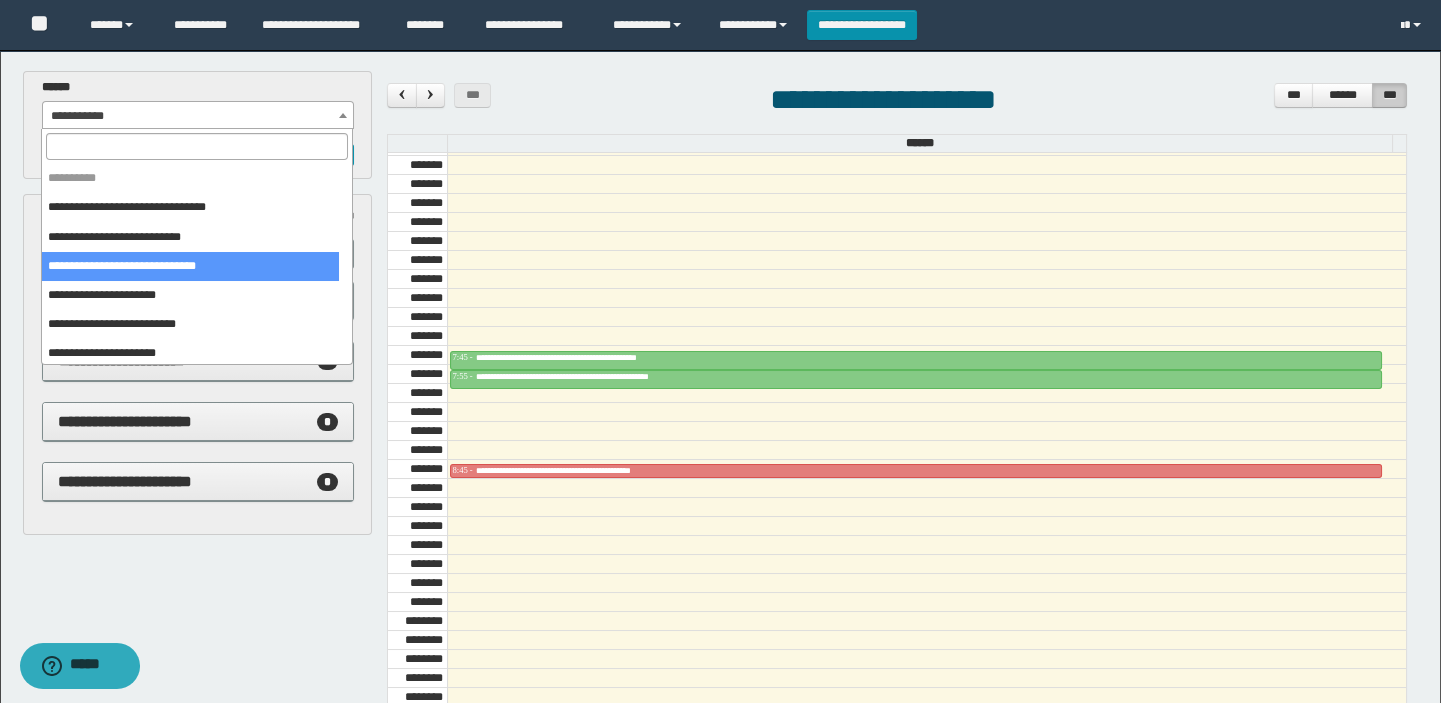 select on "******" 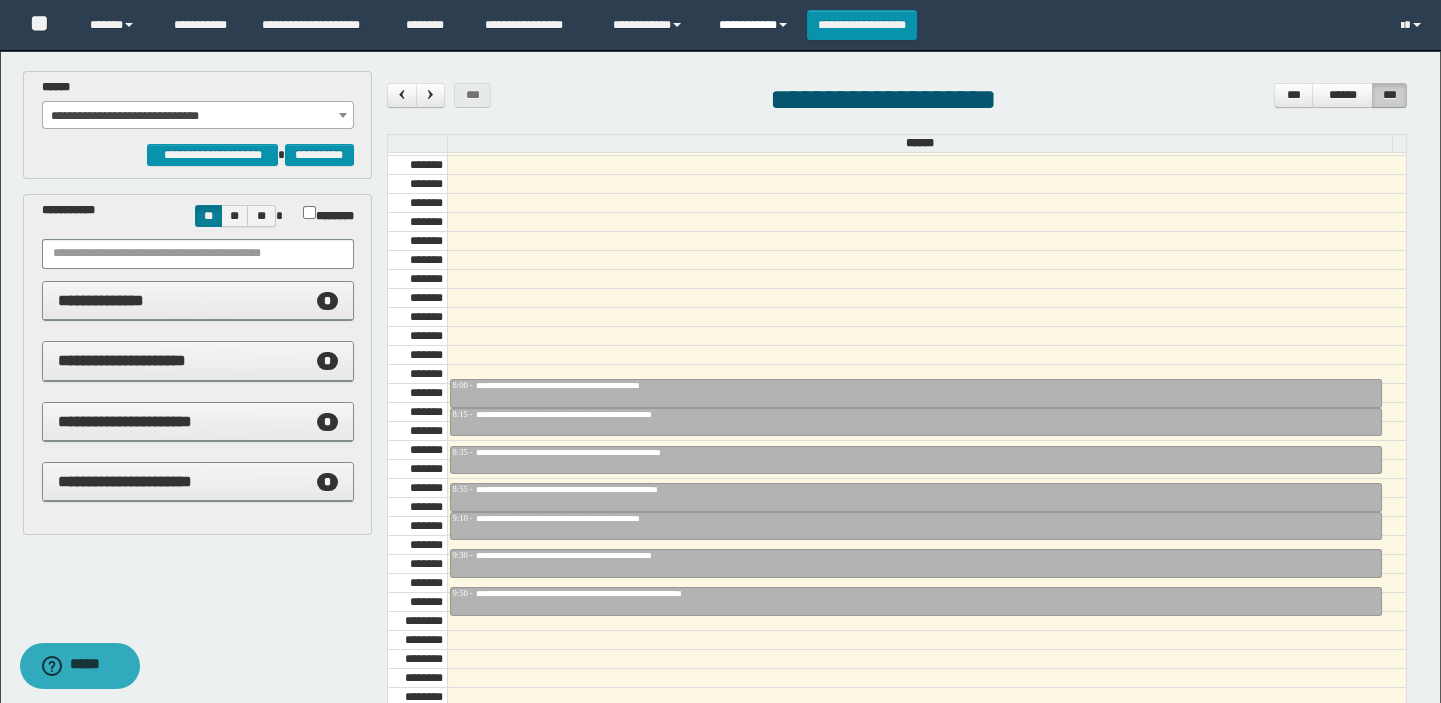 click on "**********" at bounding box center (755, 25) 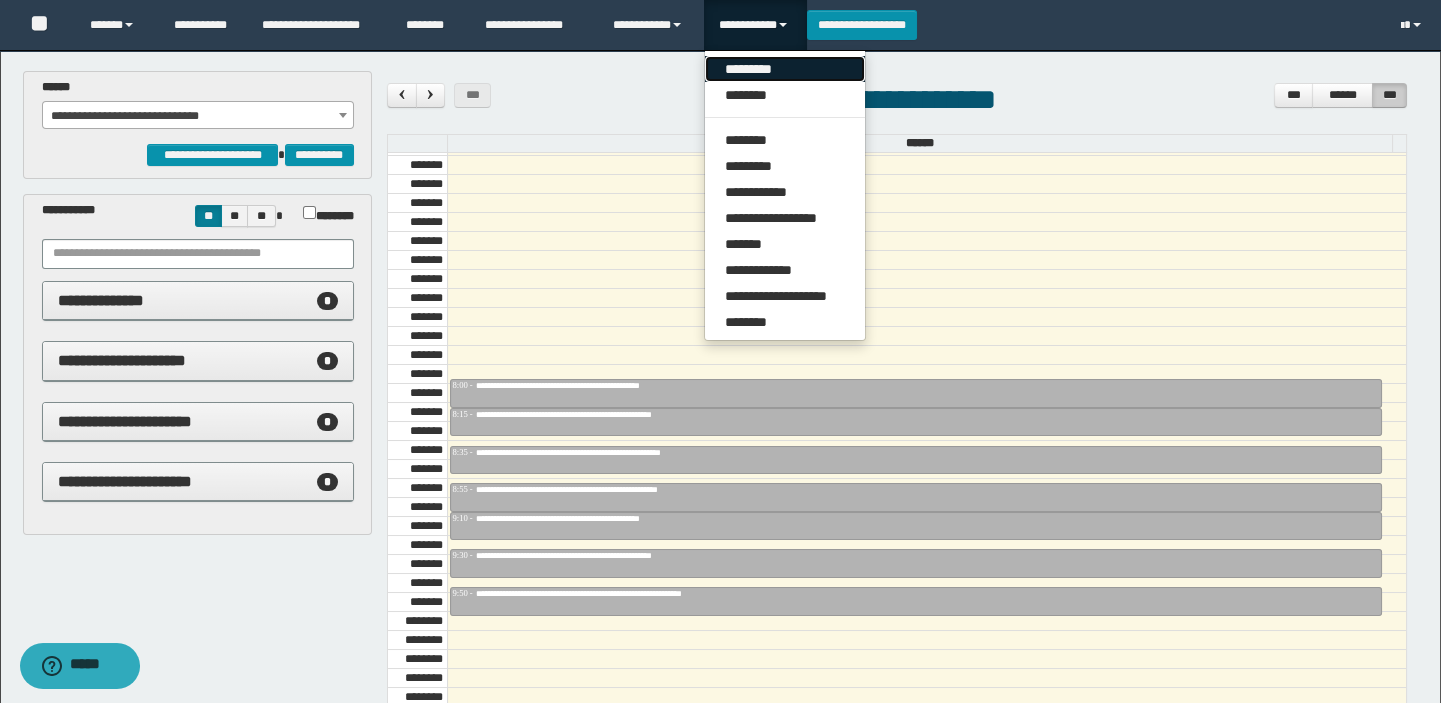 click on "*********" at bounding box center [785, 69] 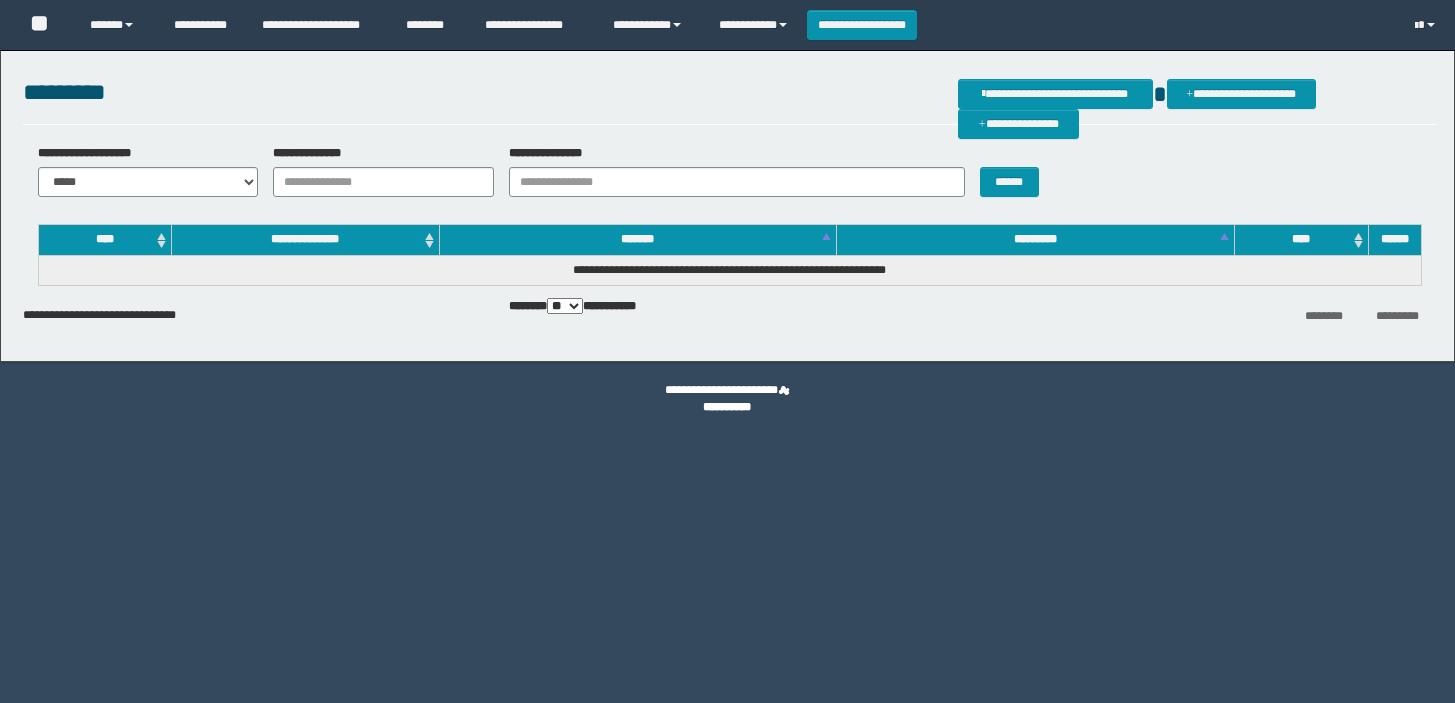 scroll, scrollTop: 0, scrollLeft: 0, axis: both 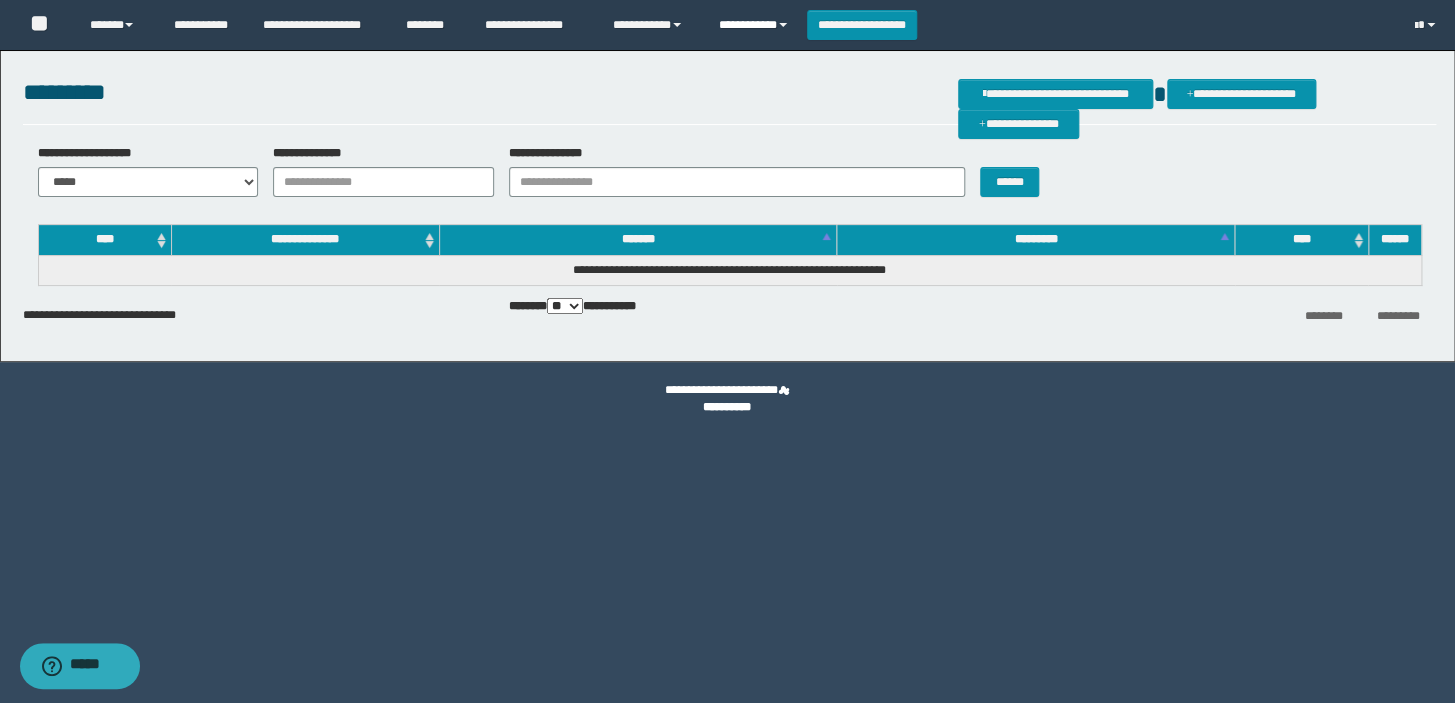 click on "**********" at bounding box center (755, 25) 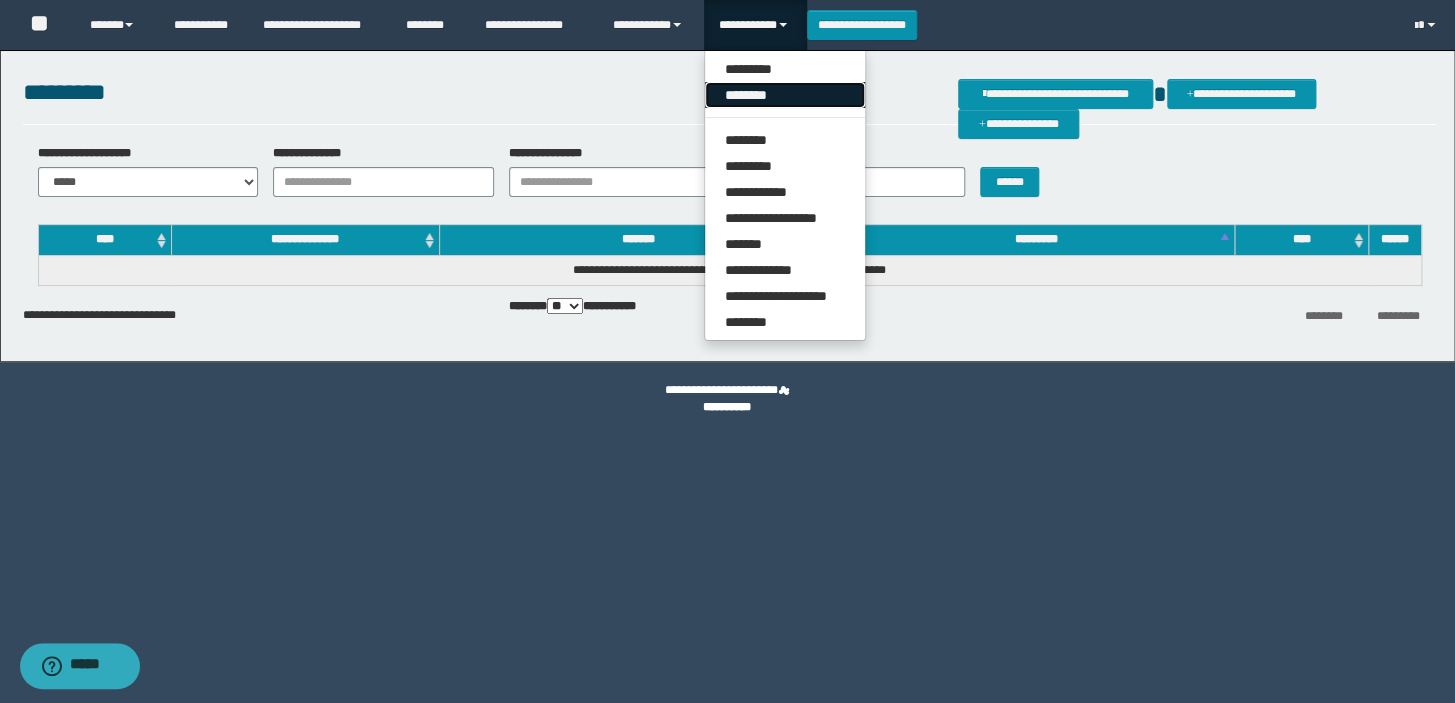 click on "********" at bounding box center (785, 95) 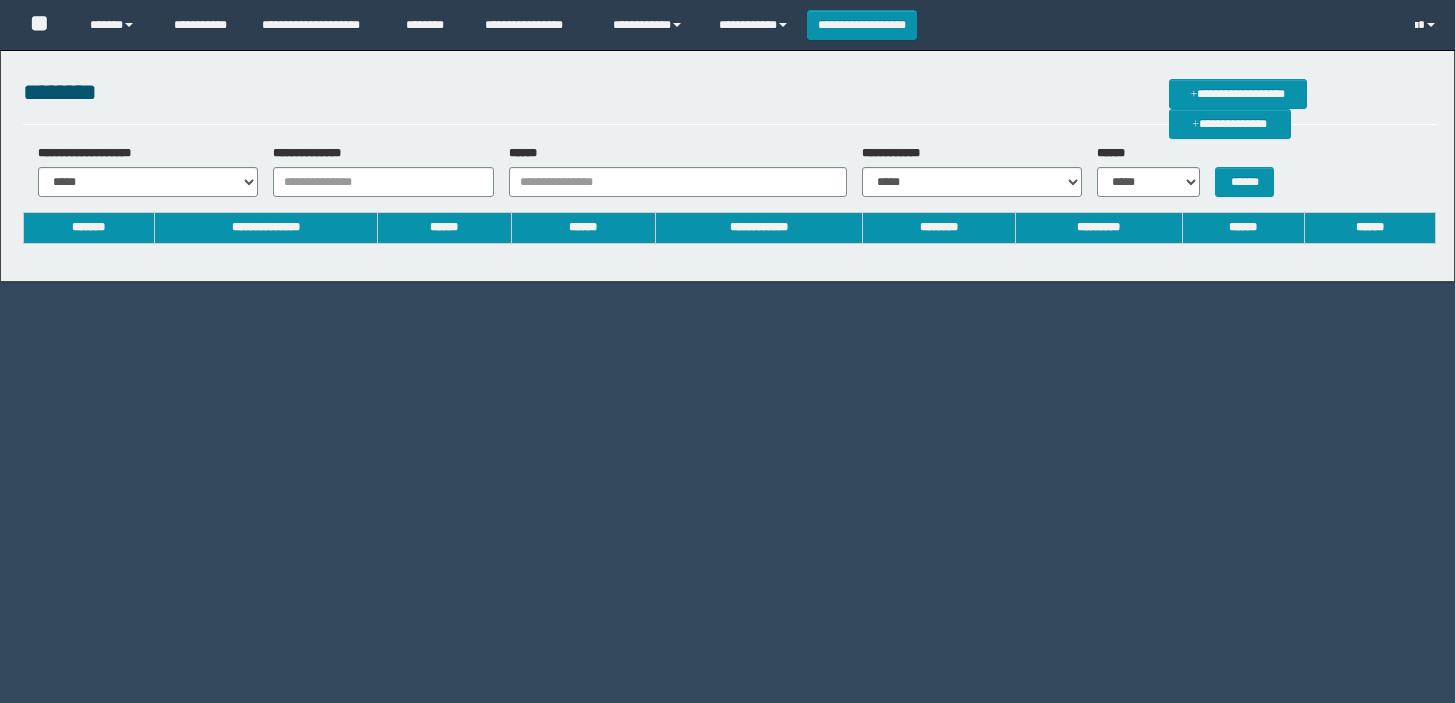 scroll, scrollTop: 0, scrollLeft: 0, axis: both 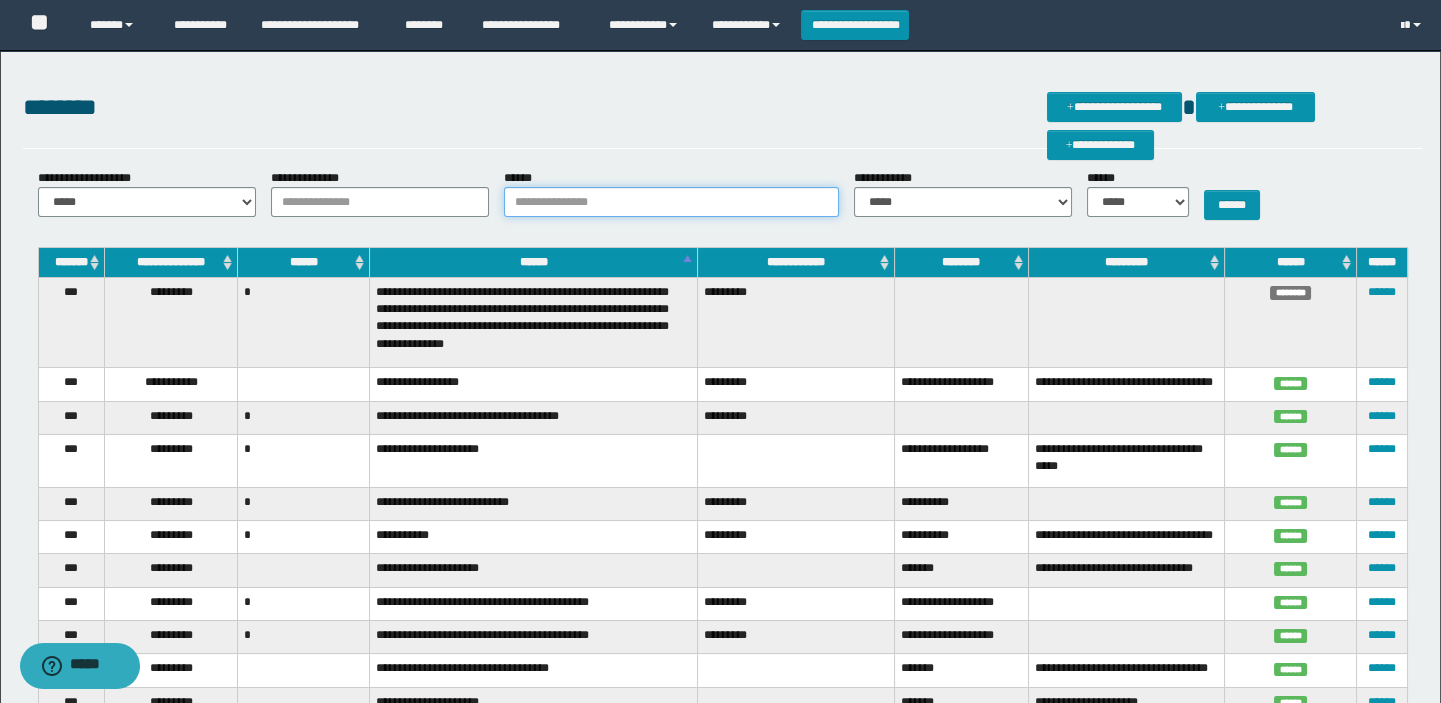 click on "******" at bounding box center [671, 202] 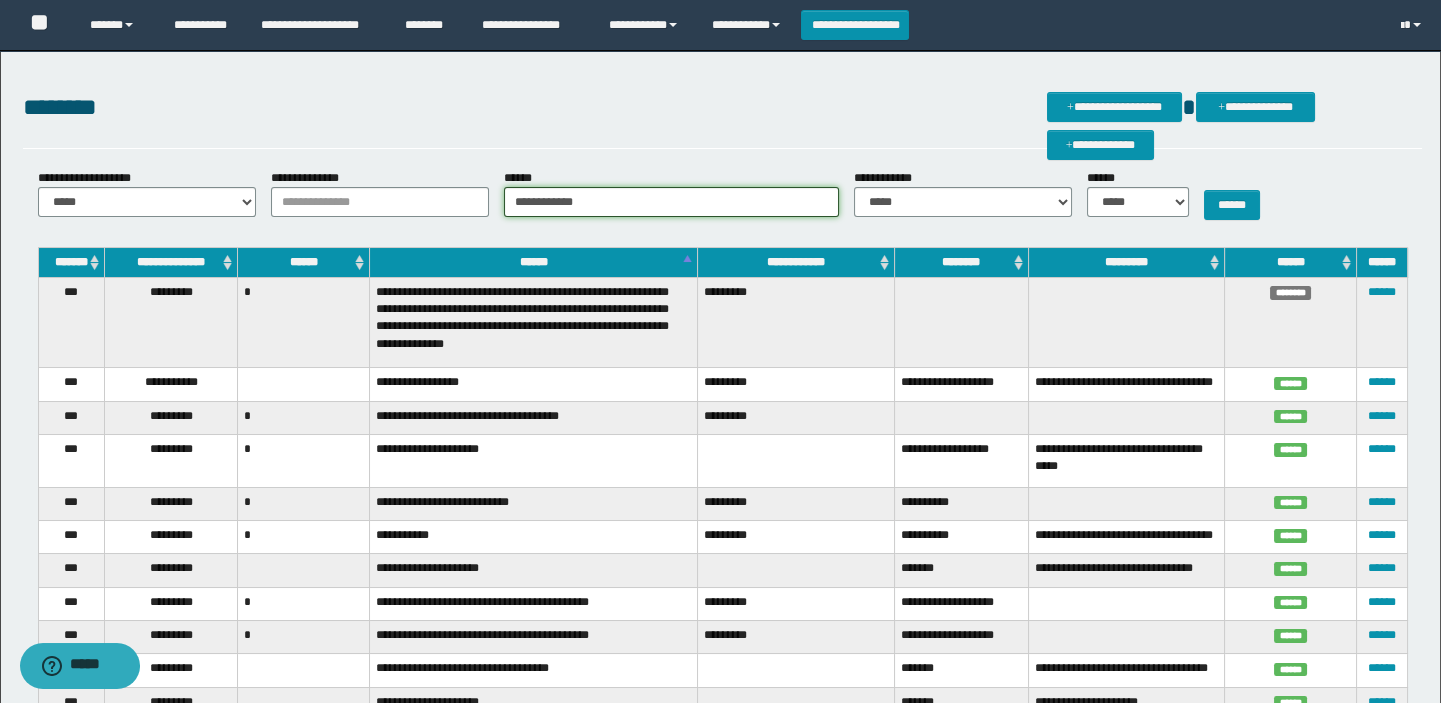 type on "**********" 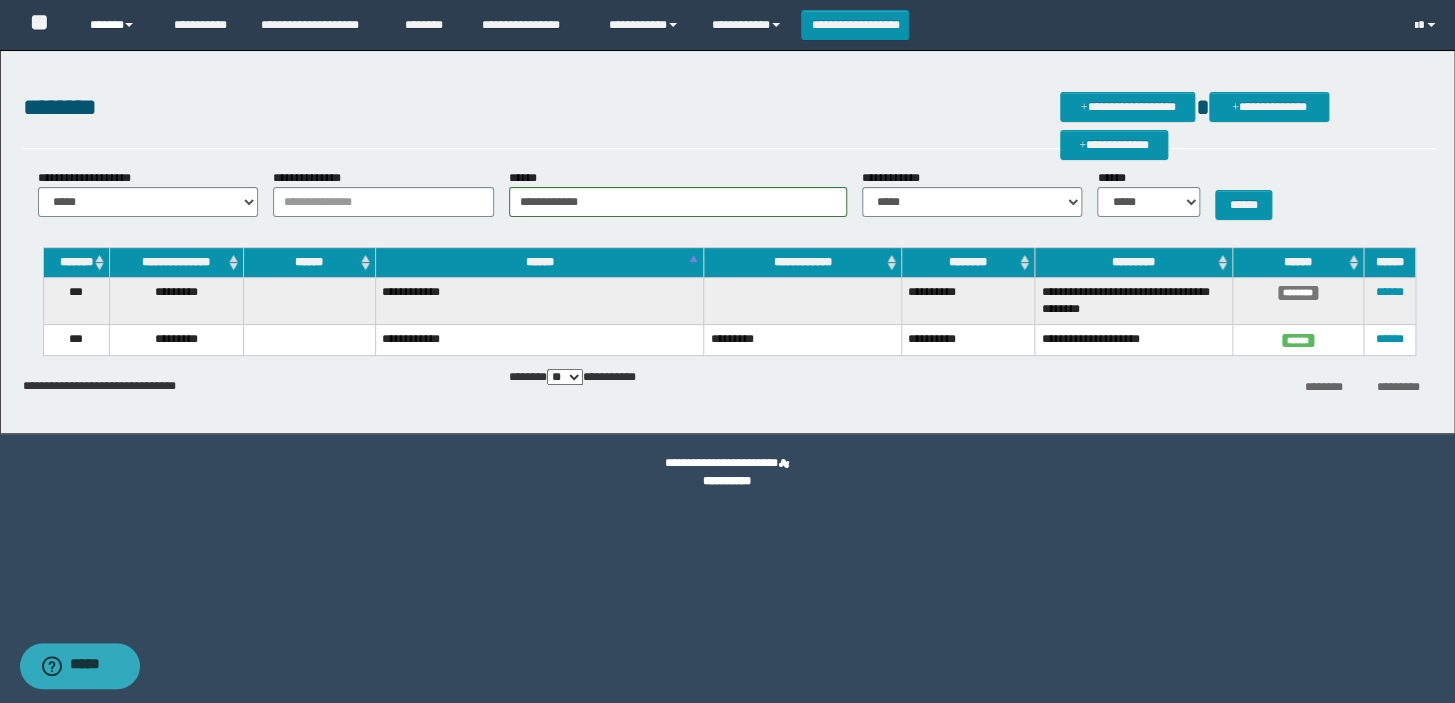click on "******" at bounding box center (117, 25) 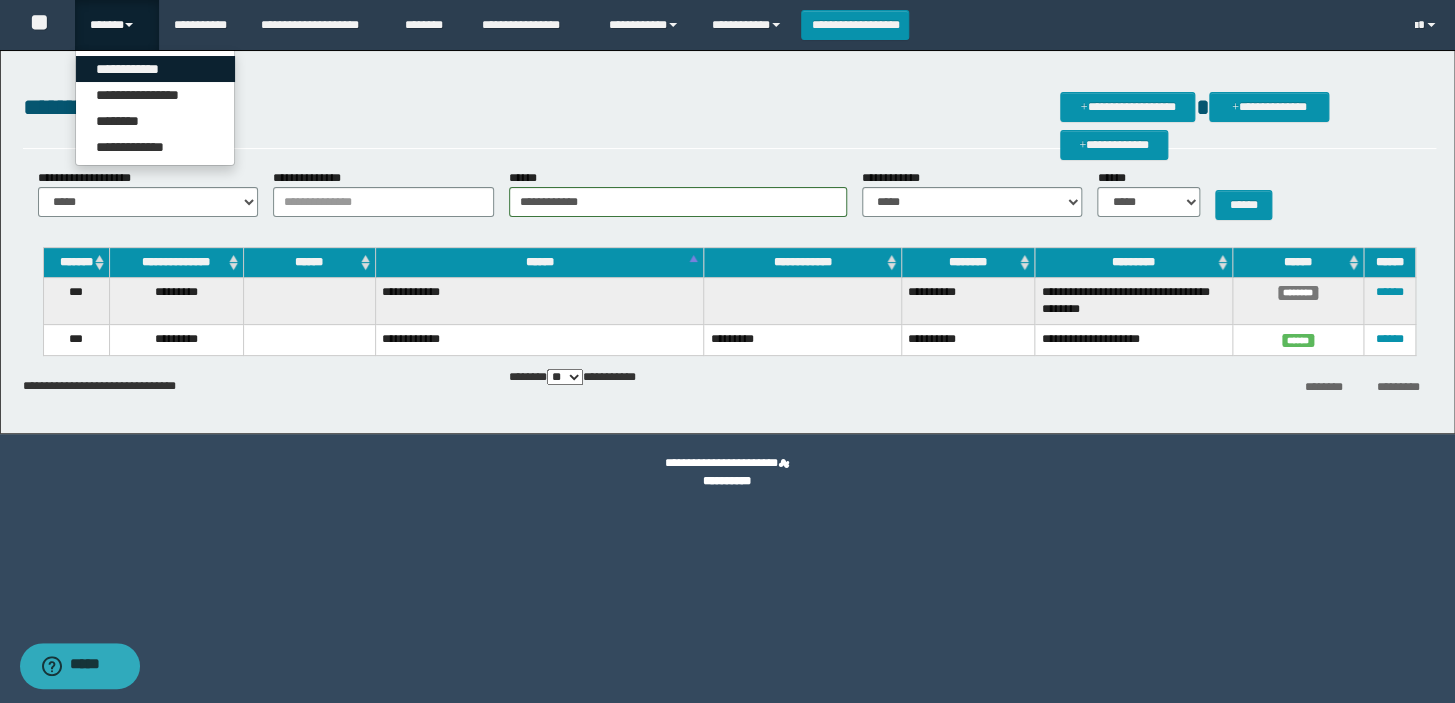 click on "**********" at bounding box center (155, 69) 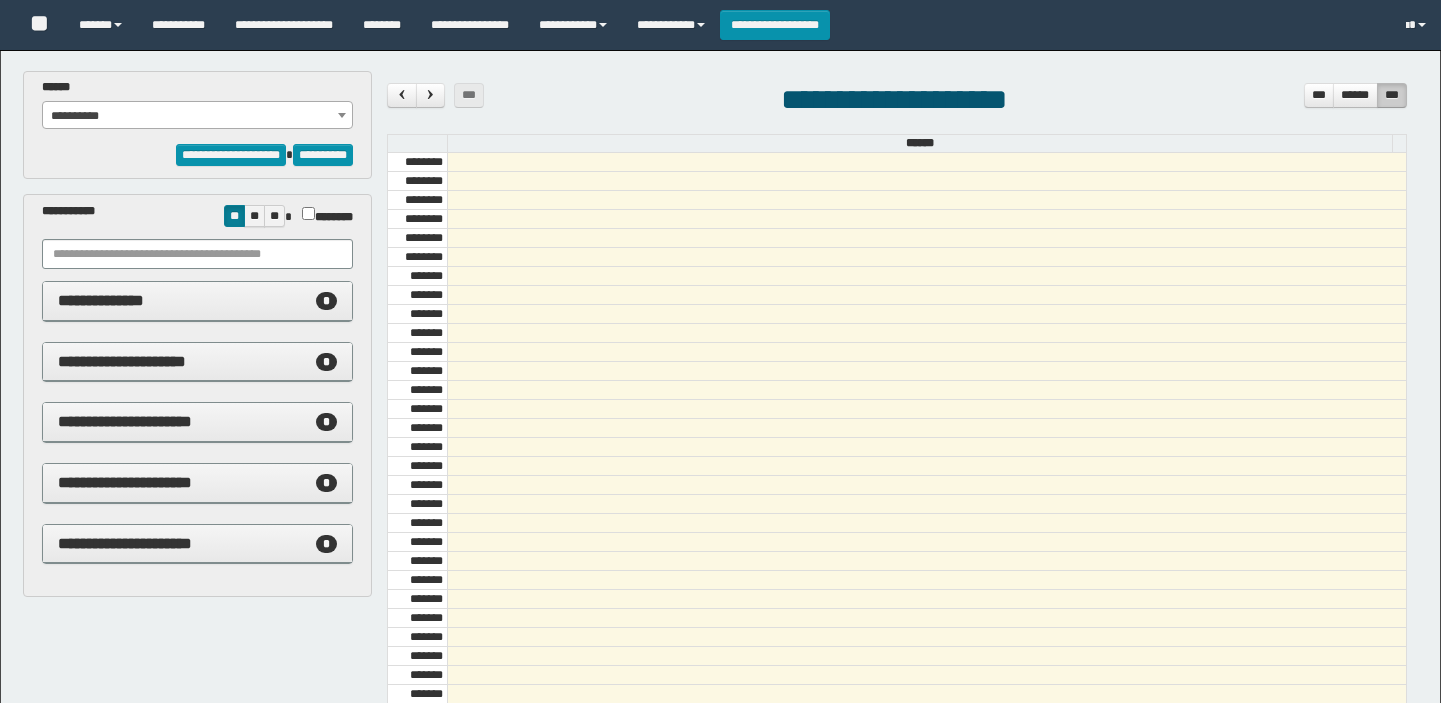 drag, startPoint x: 0, startPoint y: 0, endPoint x: 209, endPoint y: 113, distance: 237.59209 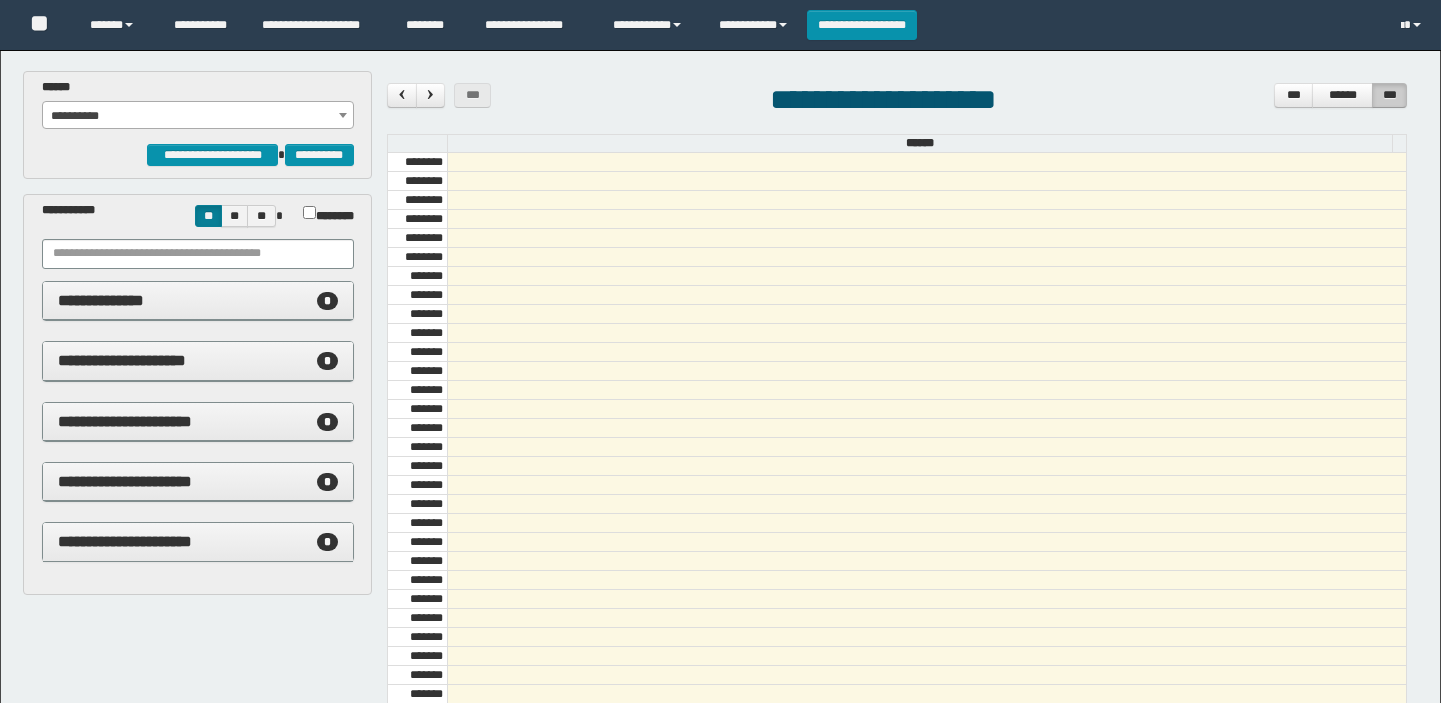 scroll, scrollTop: 0, scrollLeft: 0, axis: both 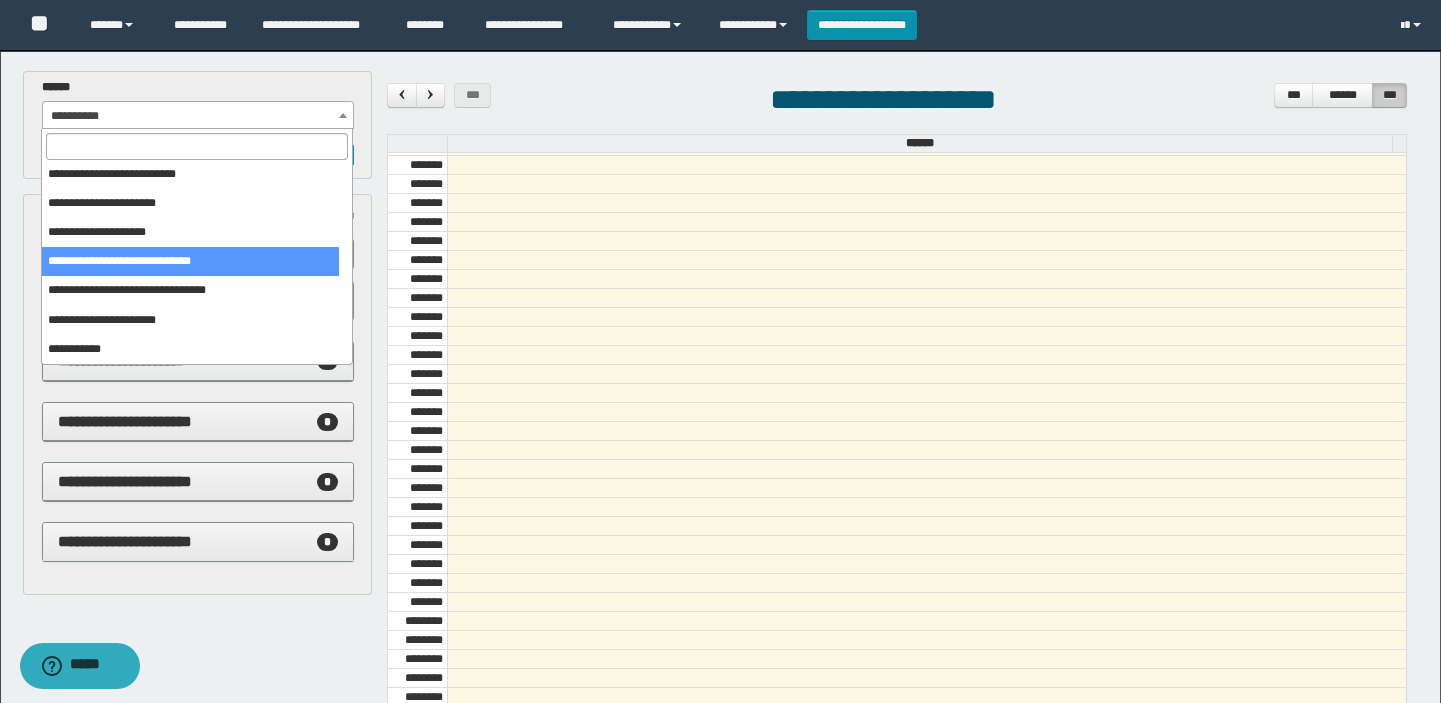click at bounding box center [927, 184] 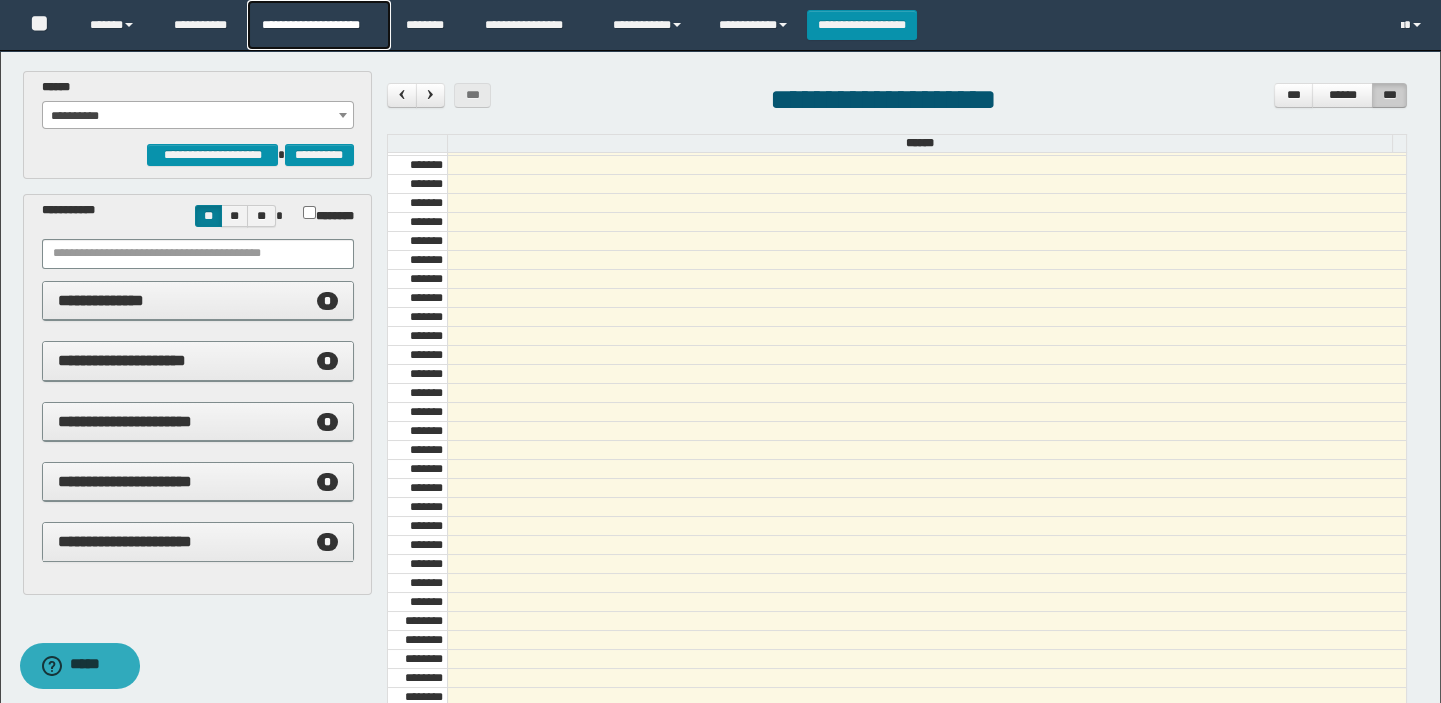 click on "**********" at bounding box center (318, 25) 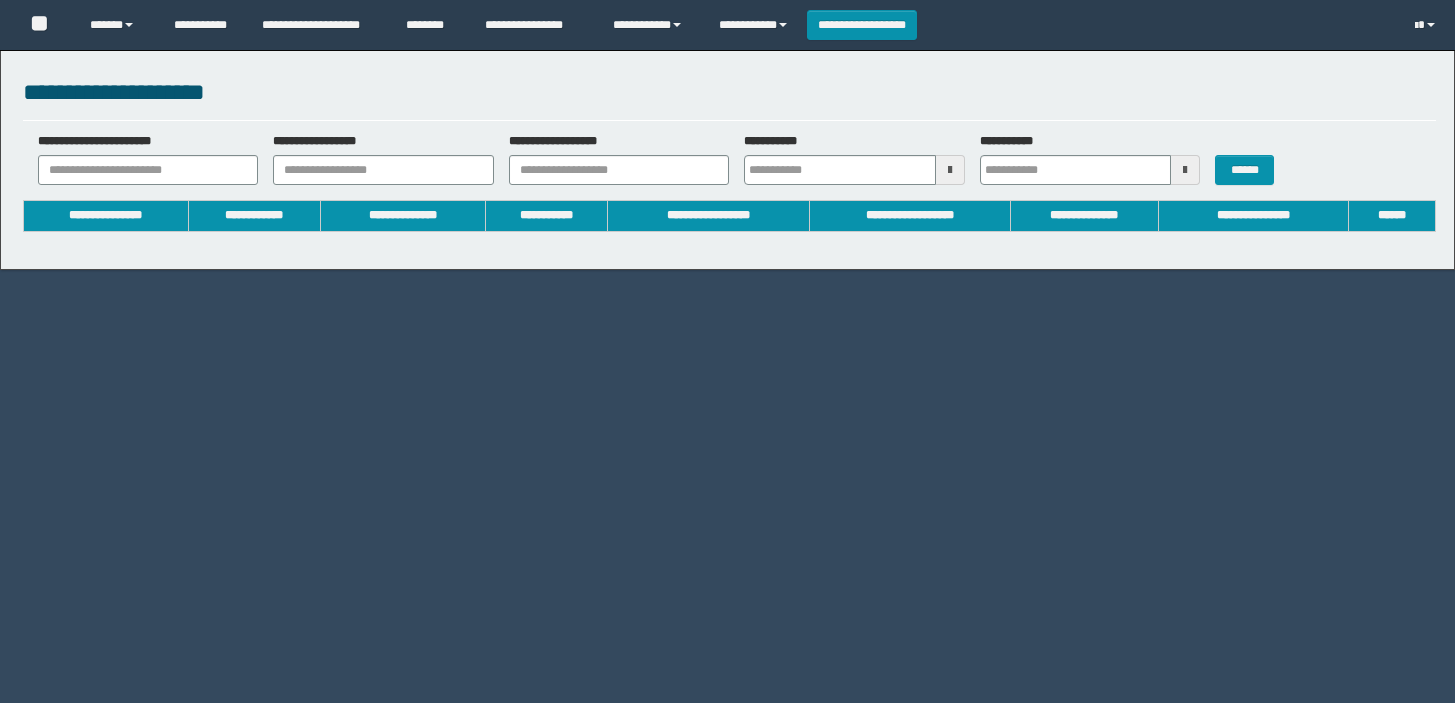 scroll, scrollTop: 0, scrollLeft: 0, axis: both 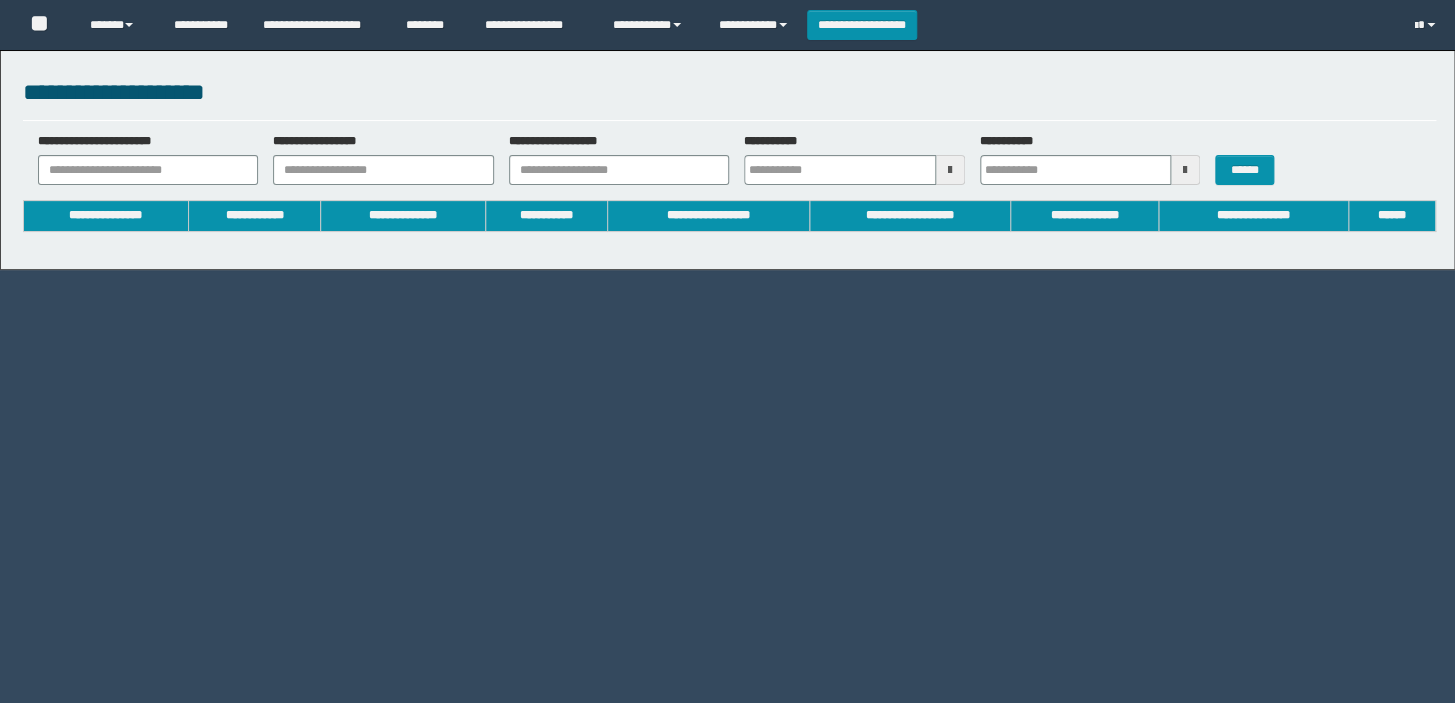 type on "**********" 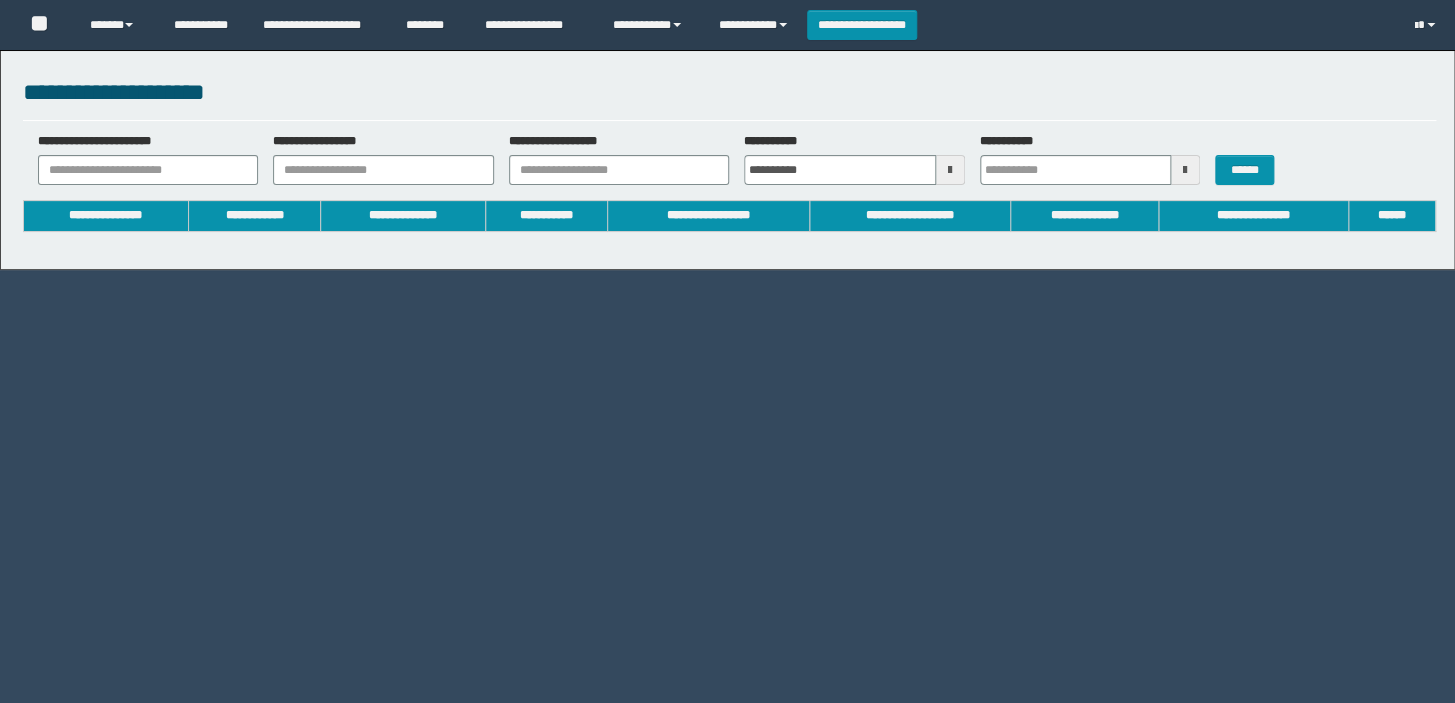 type on "**********" 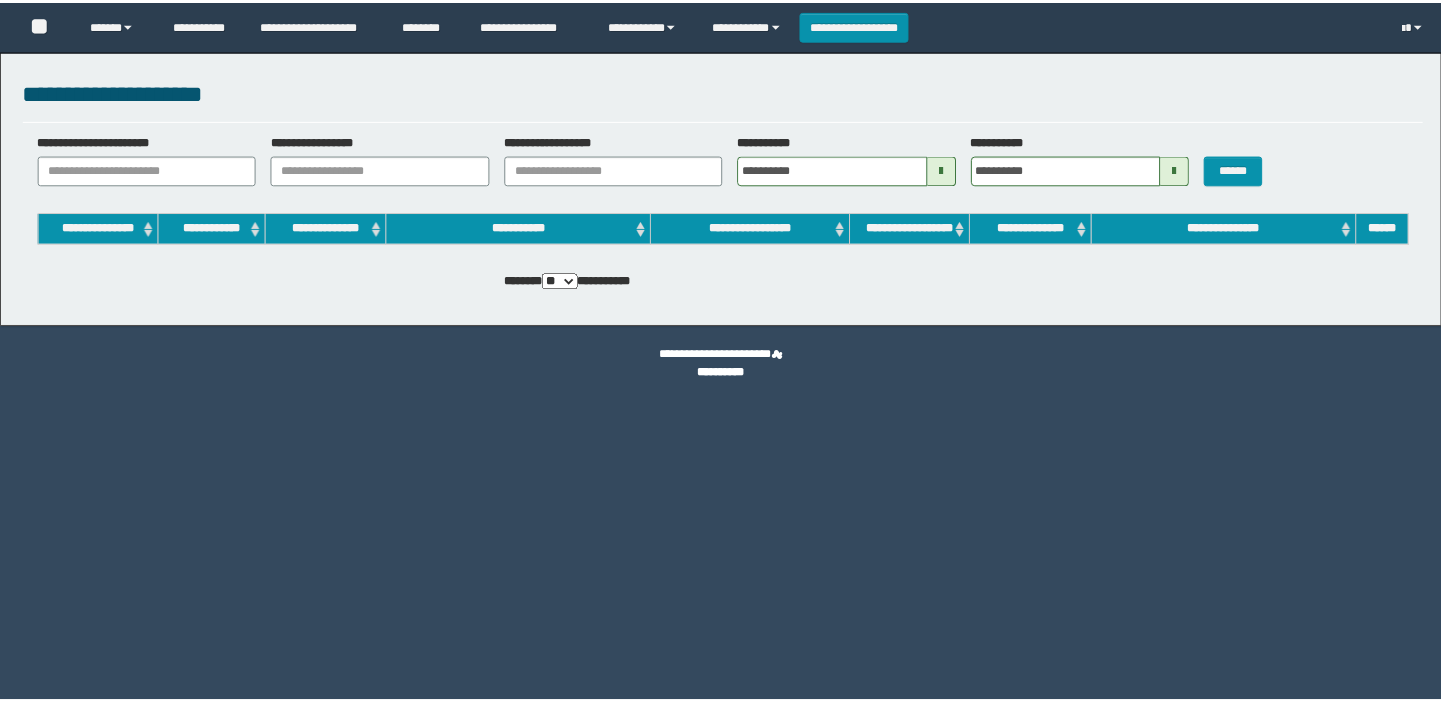 scroll, scrollTop: 0, scrollLeft: 0, axis: both 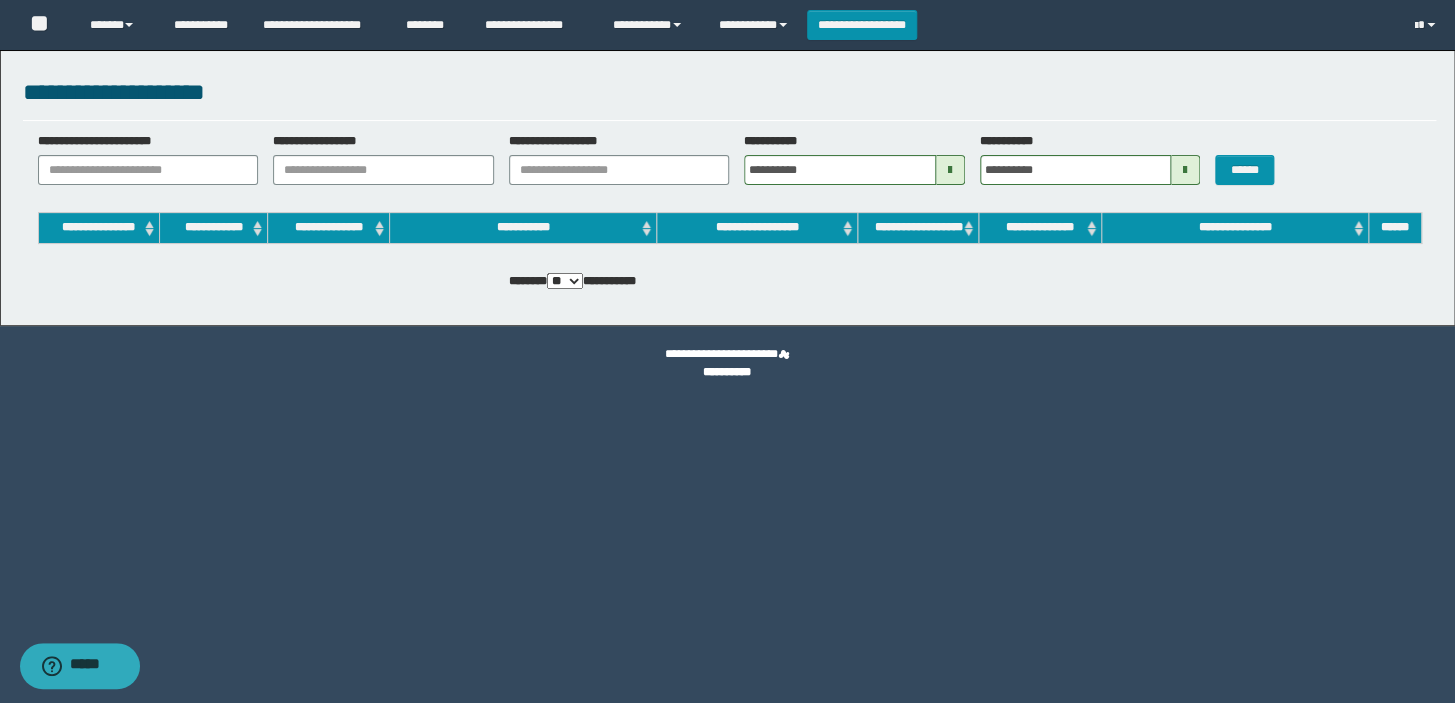 click at bounding box center [950, 170] 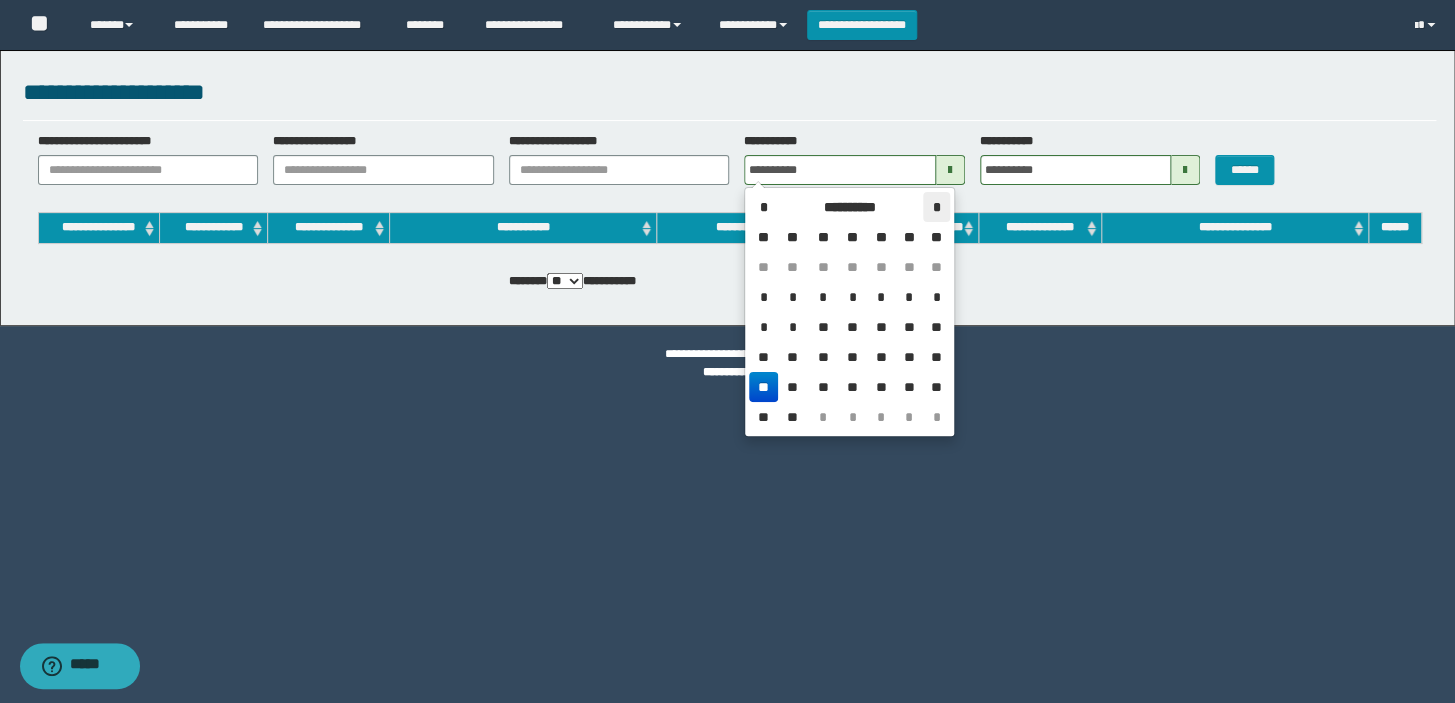 click on "*" at bounding box center [936, 207] 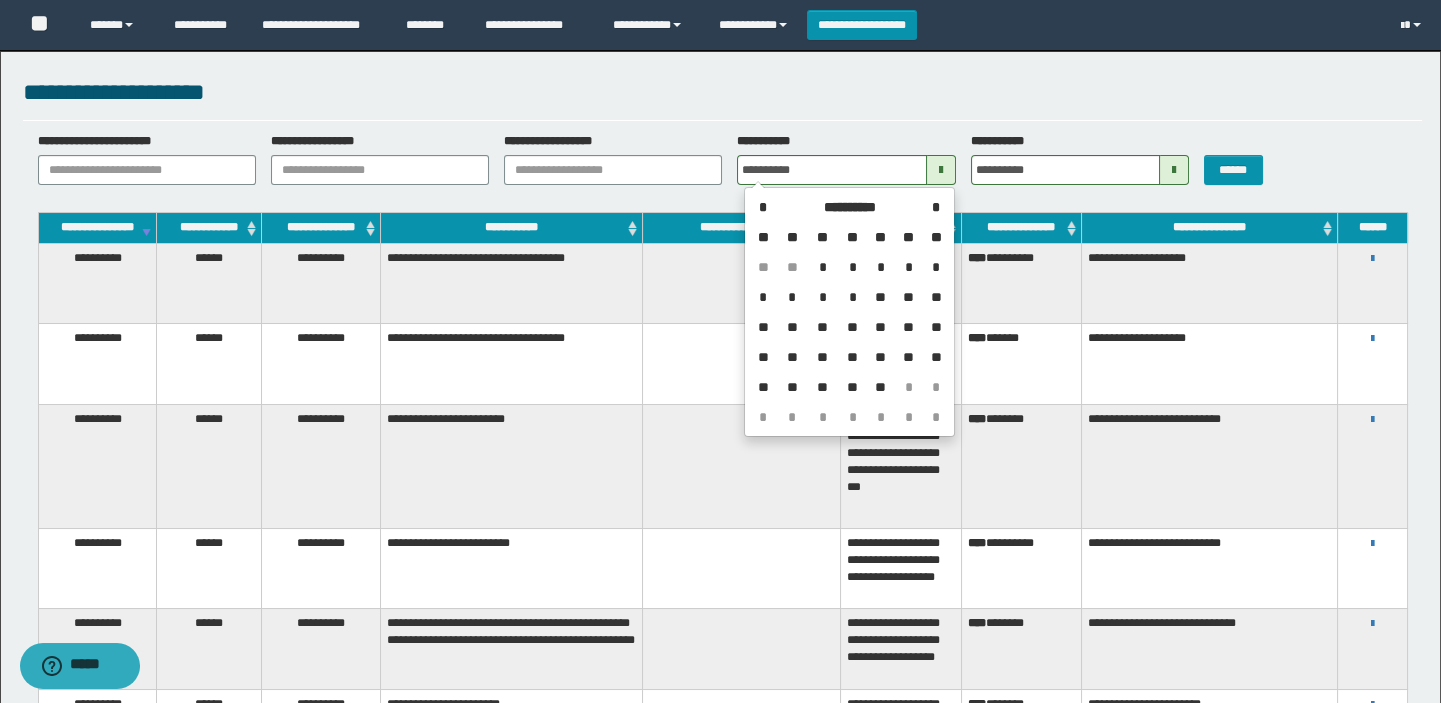 click on "**" at bounding box center [936, 327] 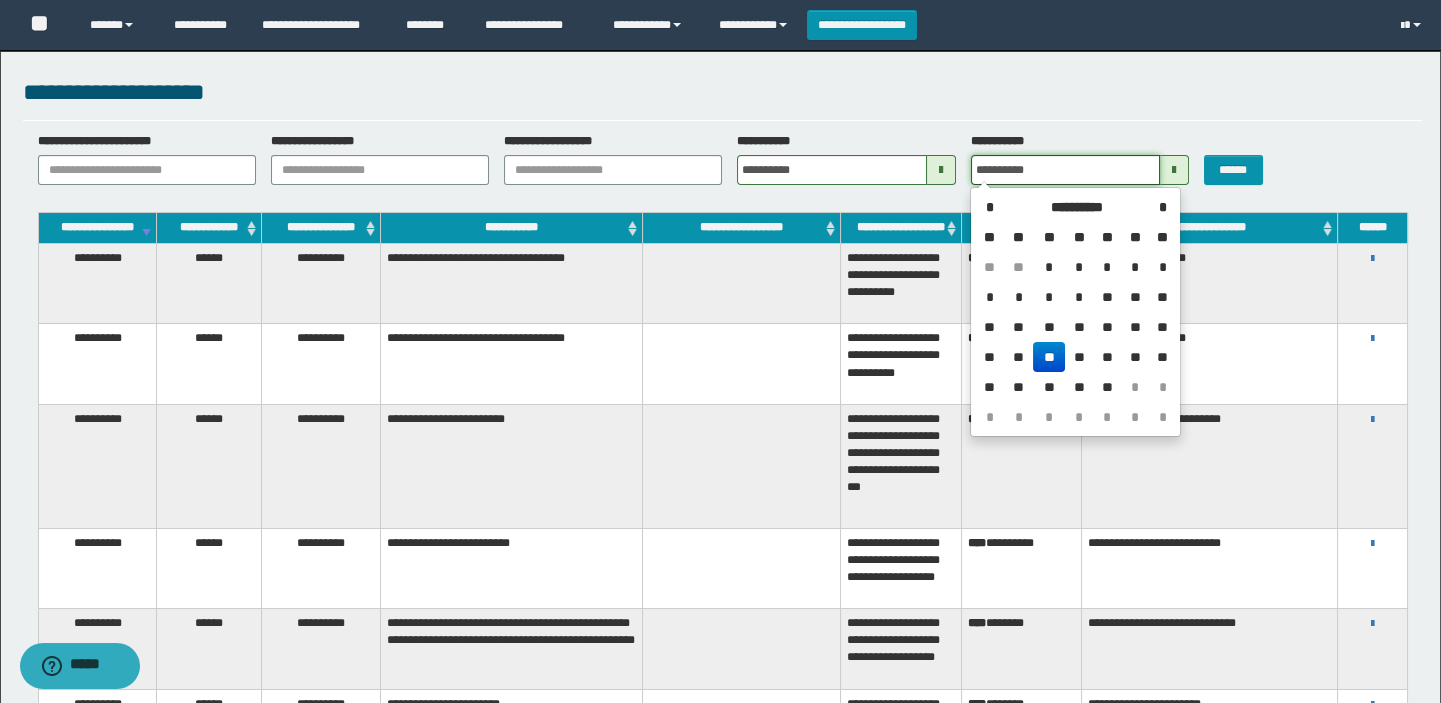 click on "**********" at bounding box center (1065, 170) 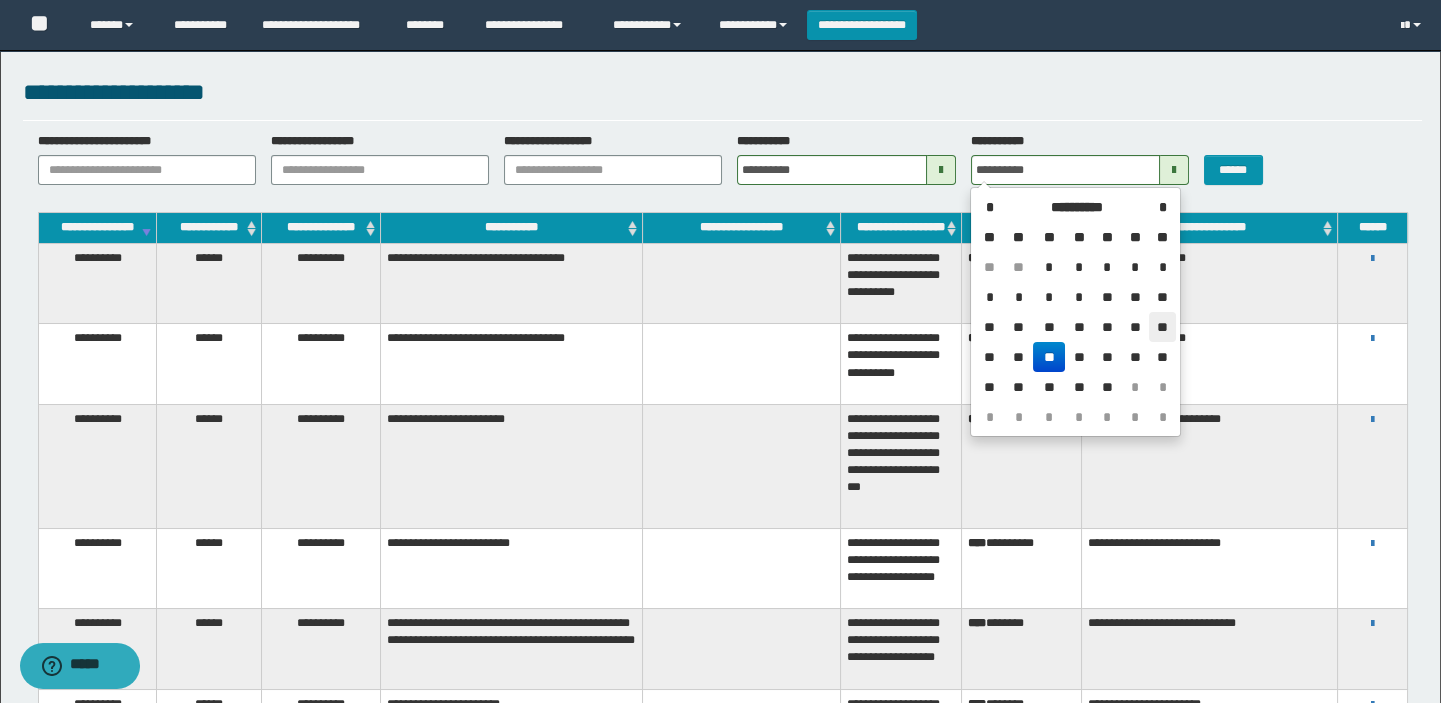 click on "**" at bounding box center (1162, 327) 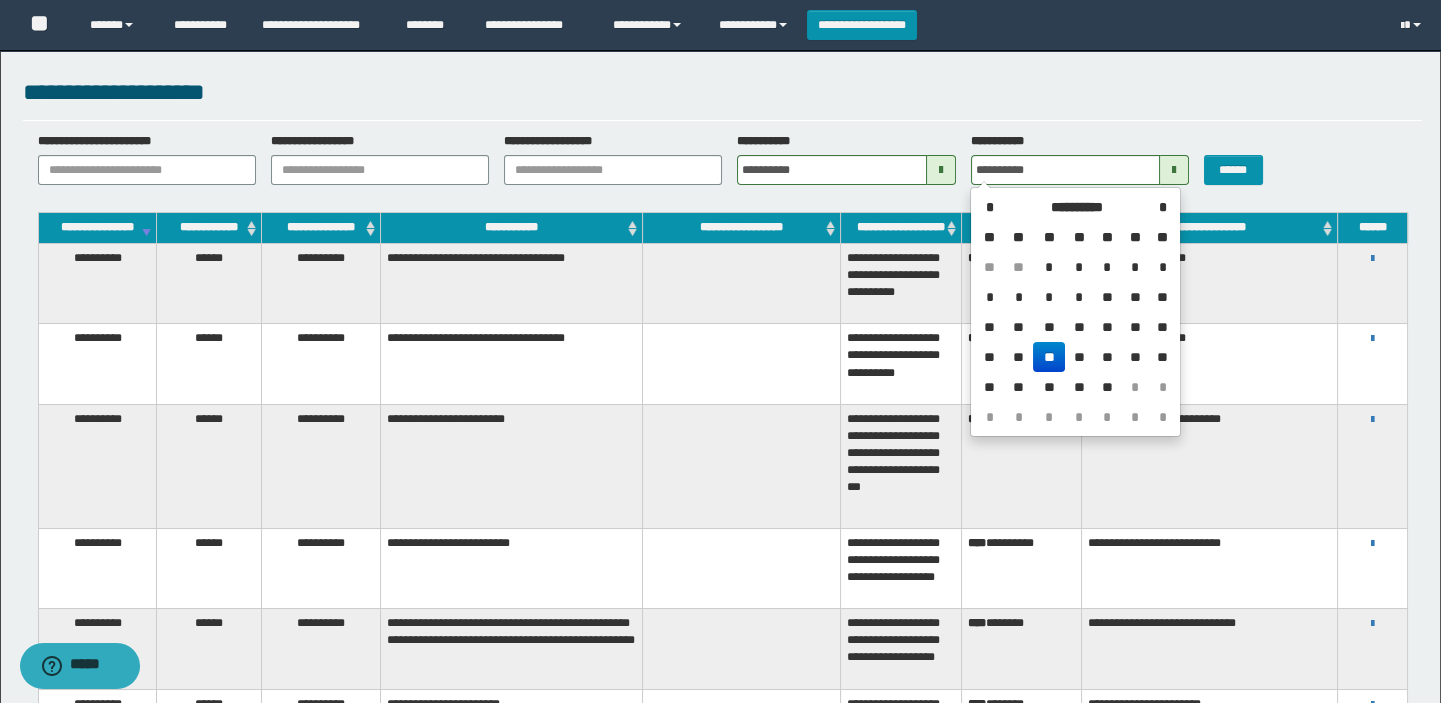 type on "**********" 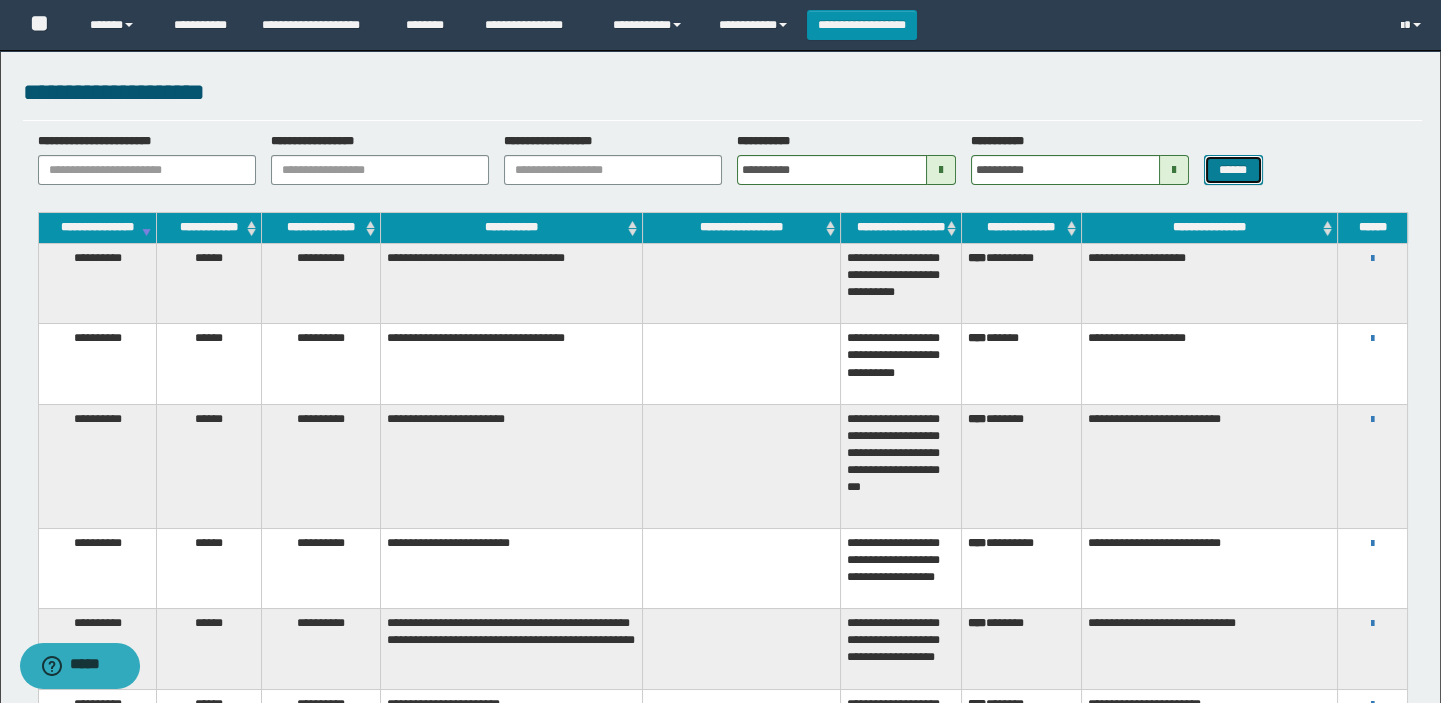 click on "******" at bounding box center [1233, 170] 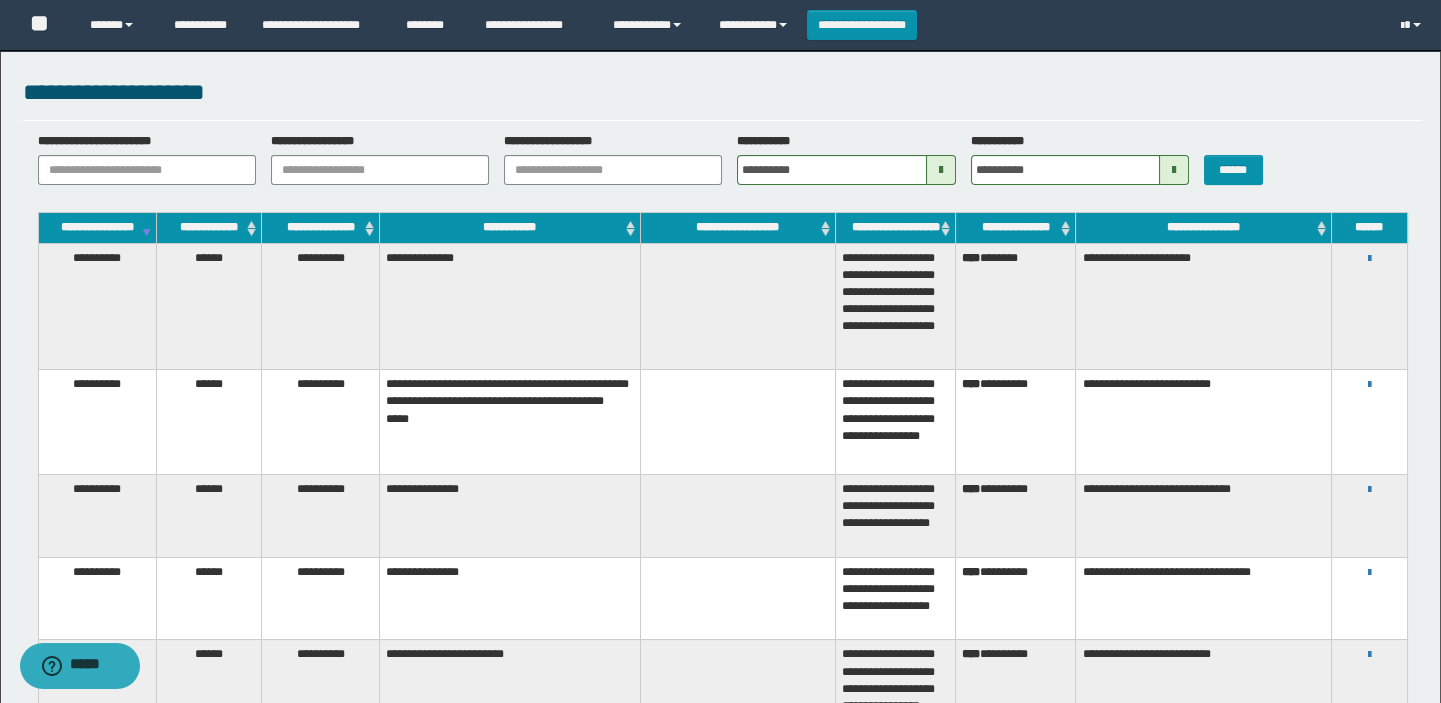 click on "**********" at bounding box center [510, 228] 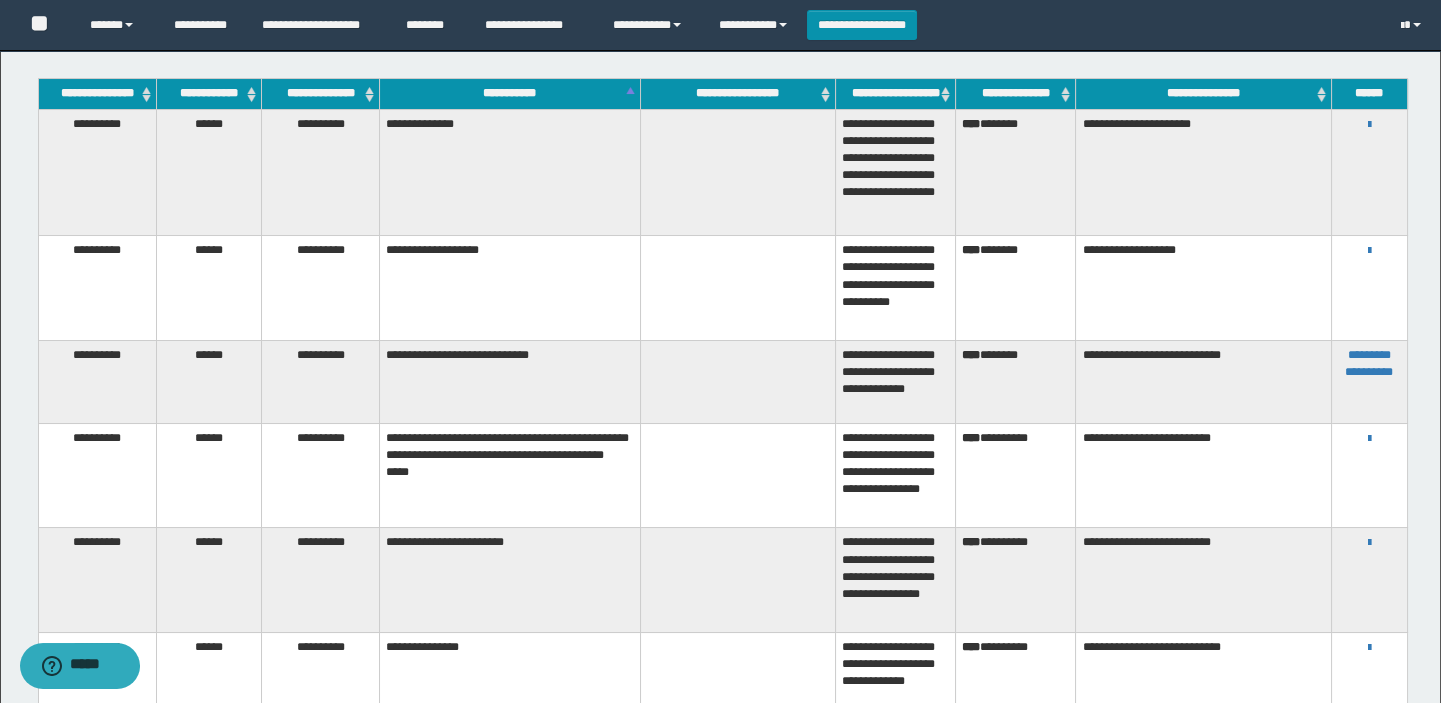 scroll, scrollTop: 90, scrollLeft: 0, axis: vertical 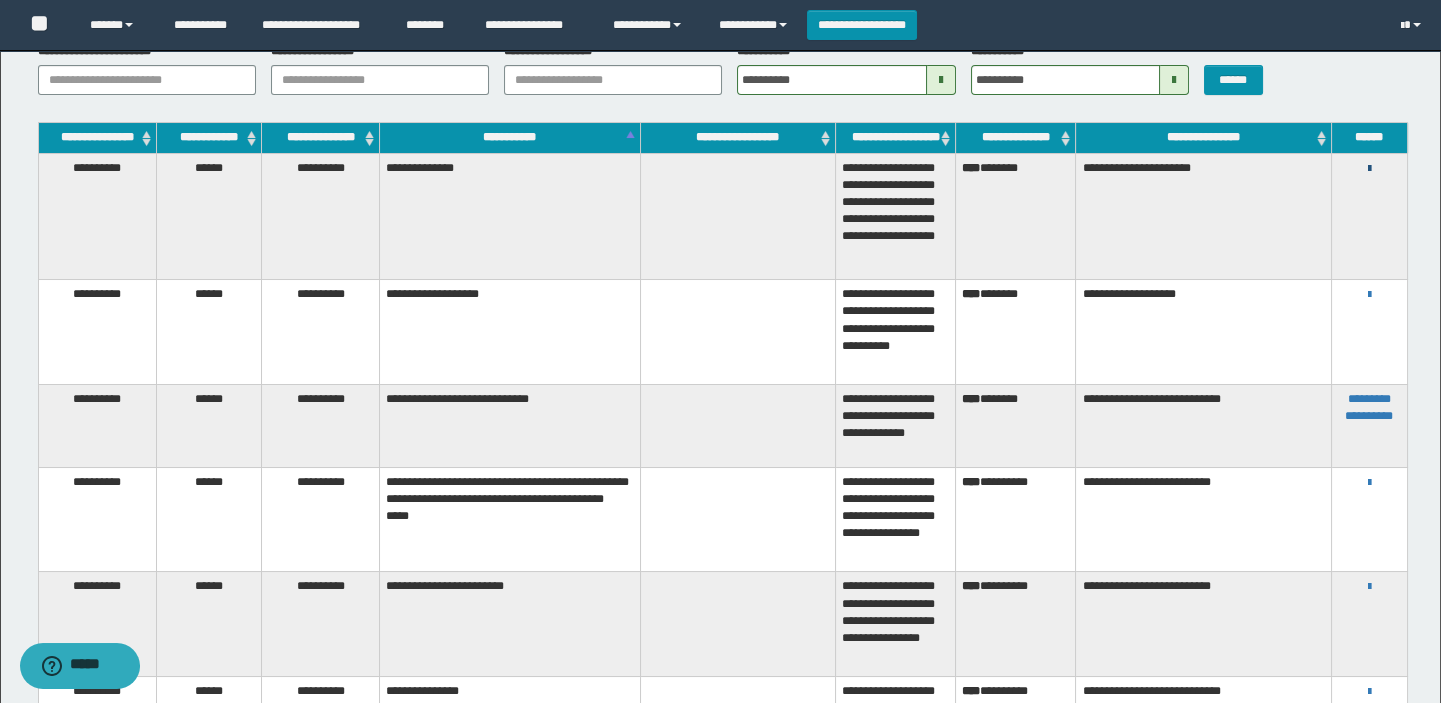 click at bounding box center [1369, 169] 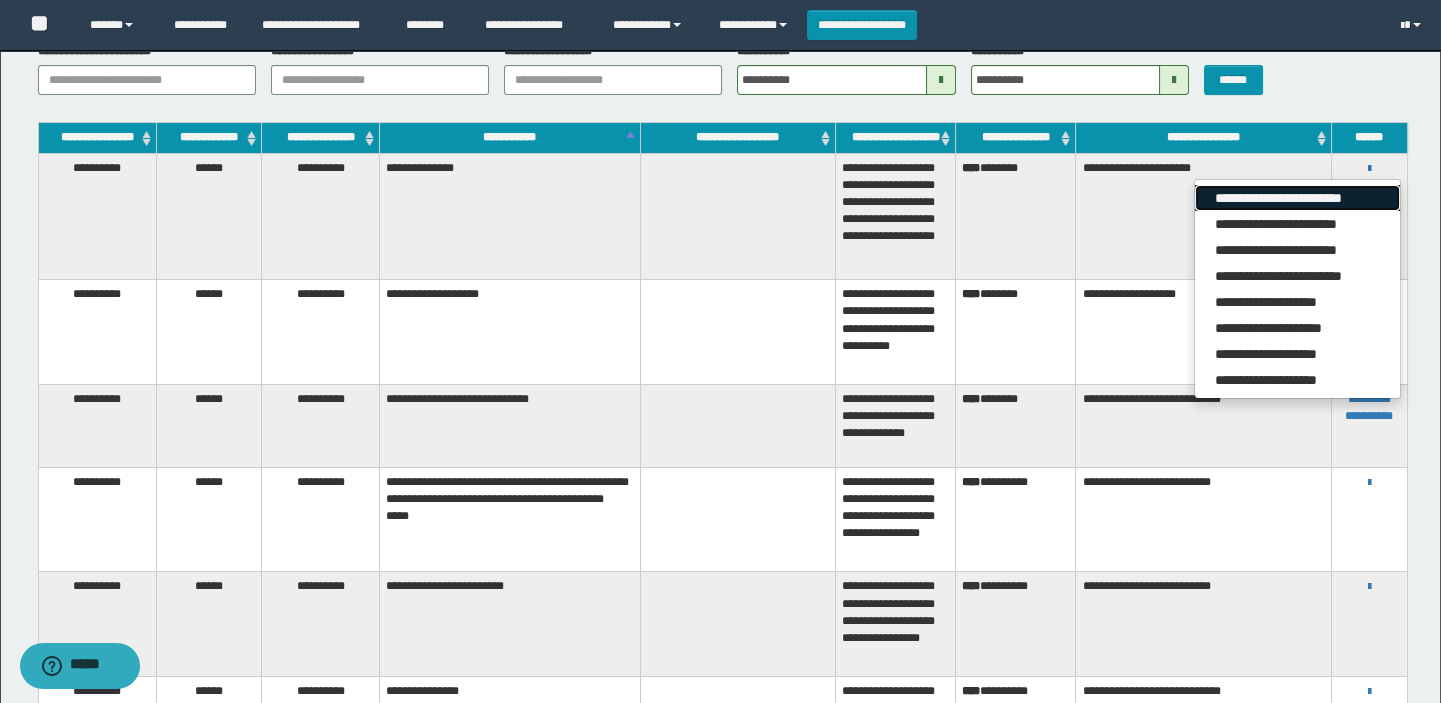 click on "**********" at bounding box center [1297, 198] 